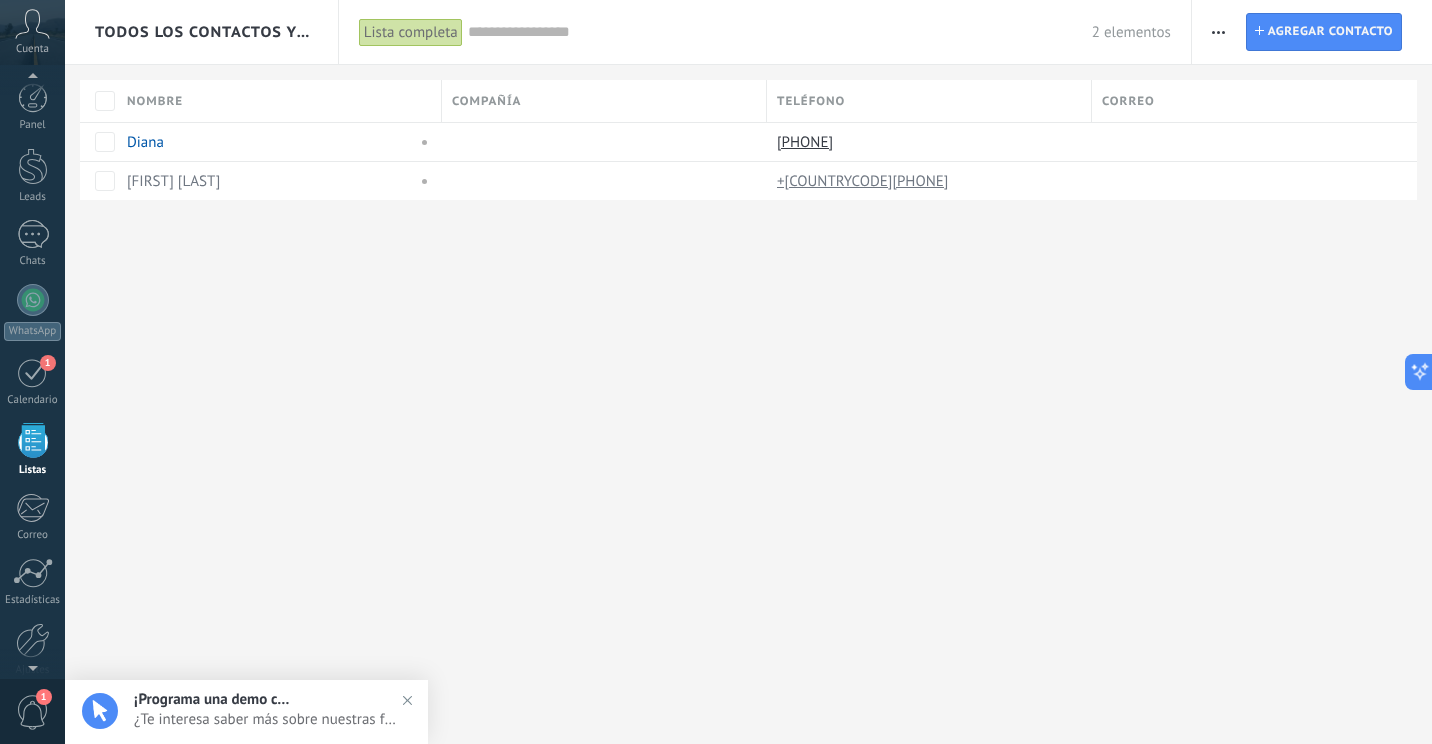 scroll, scrollTop: 0, scrollLeft: 0, axis: both 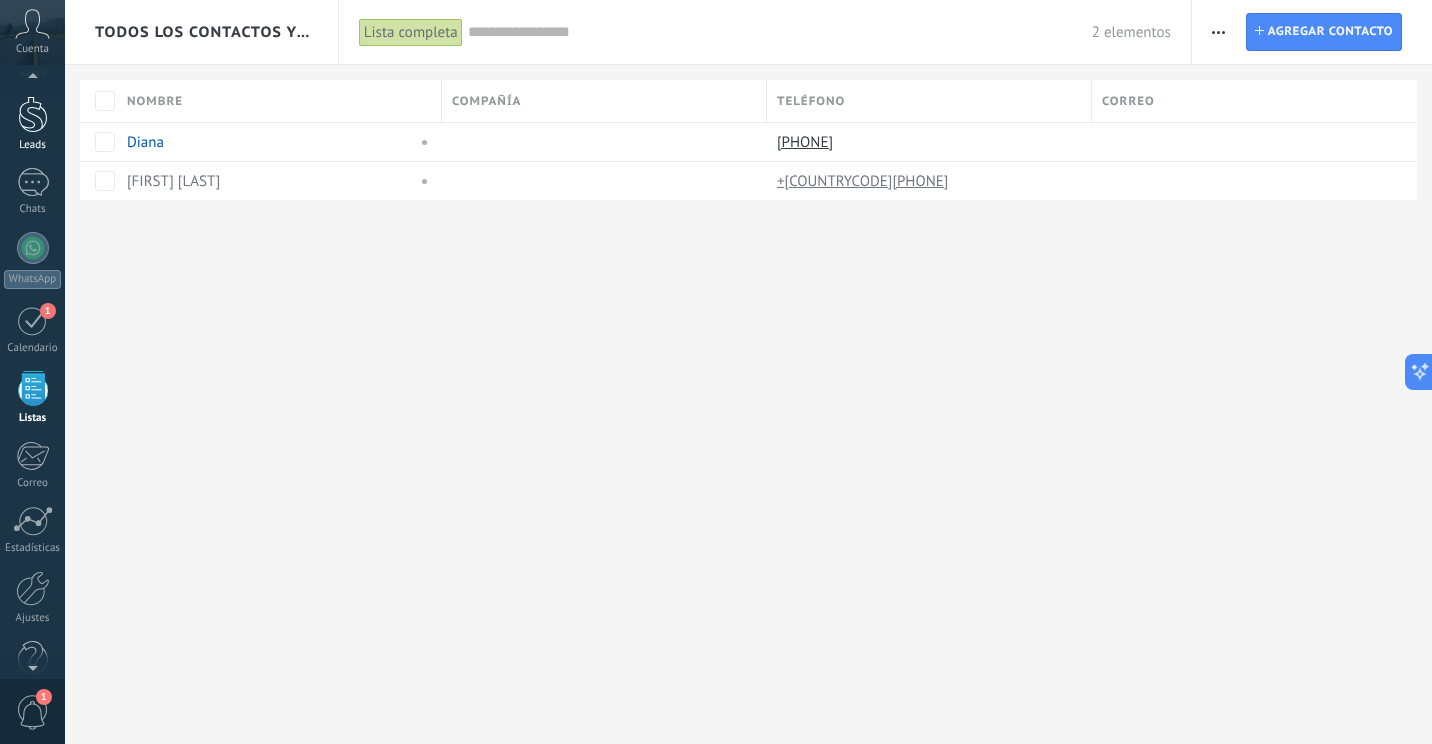 click at bounding box center (33, 114) 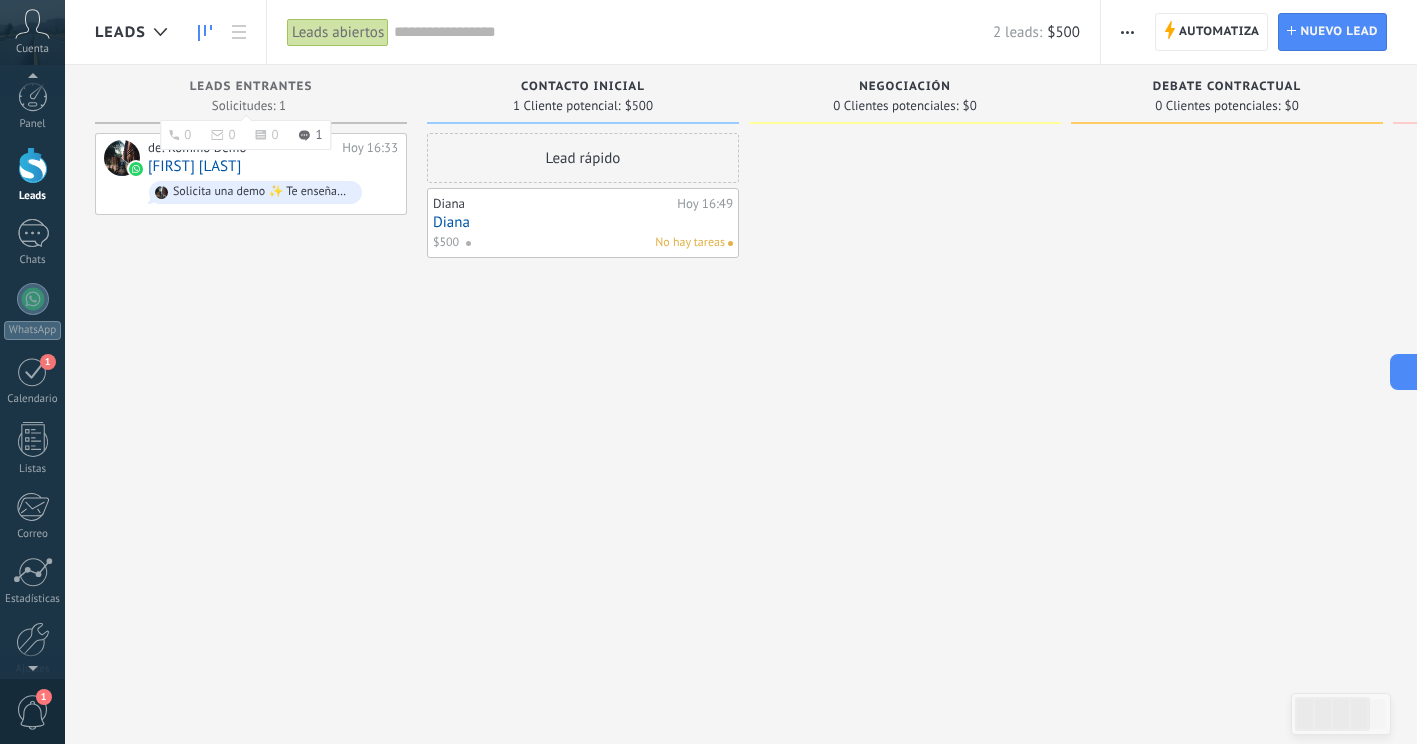 scroll, scrollTop: 0, scrollLeft: 0, axis: both 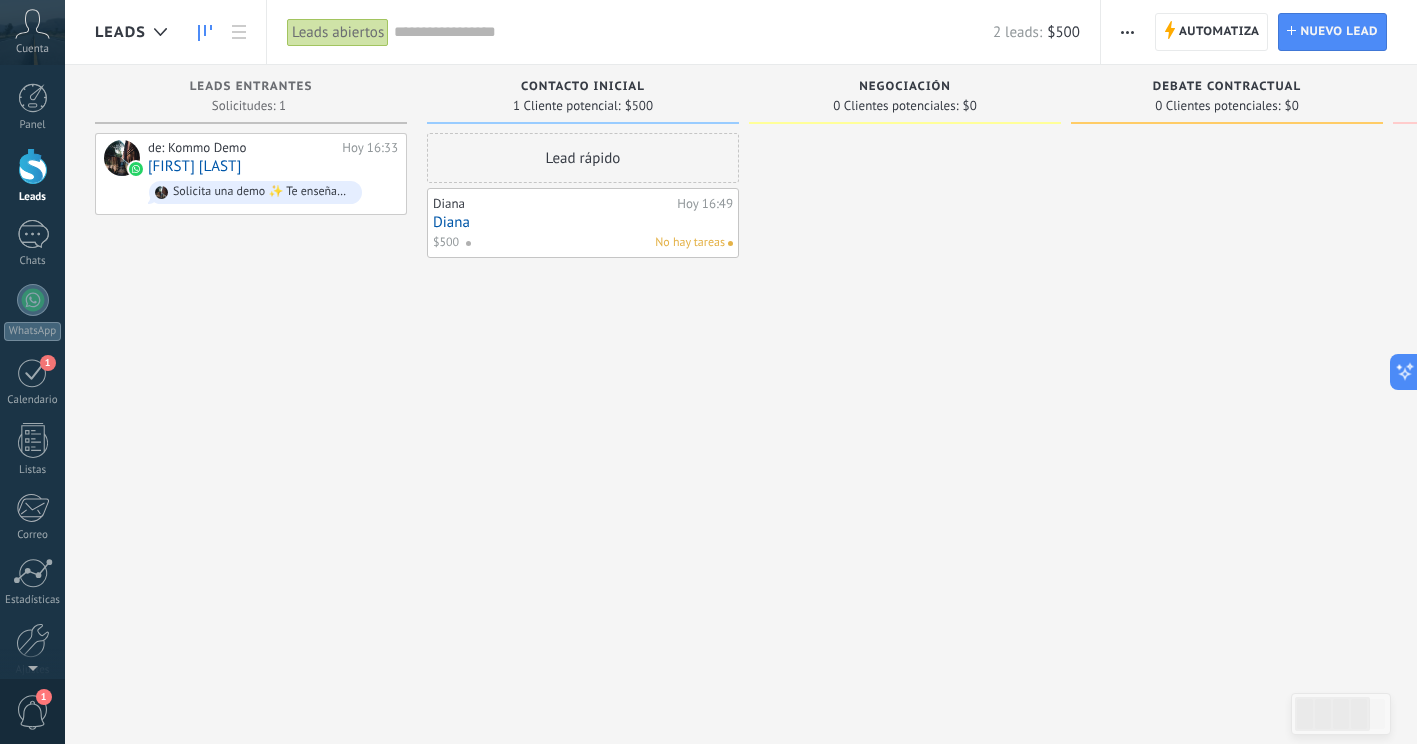 click on "Lead rápido" at bounding box center (583, 158) 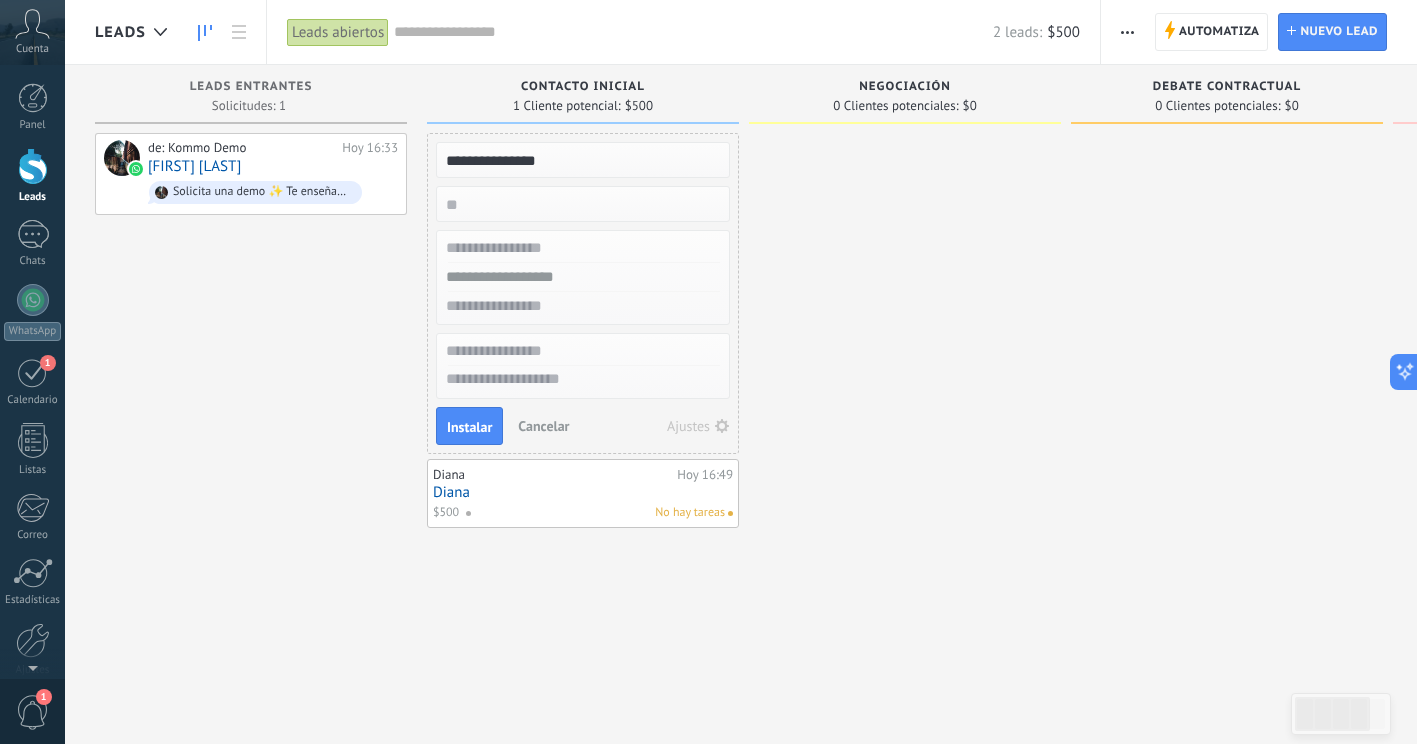 click at bounding box center (581, 204) 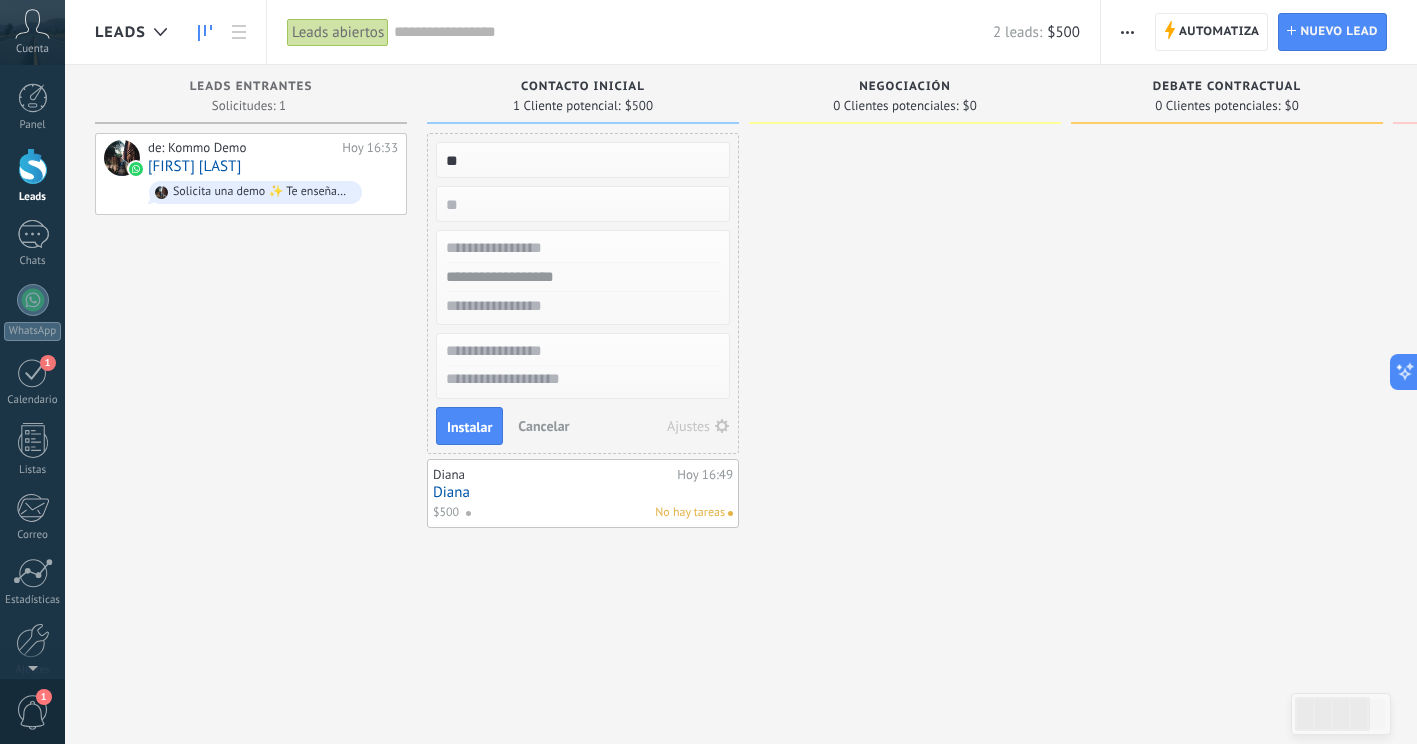 type on "*" 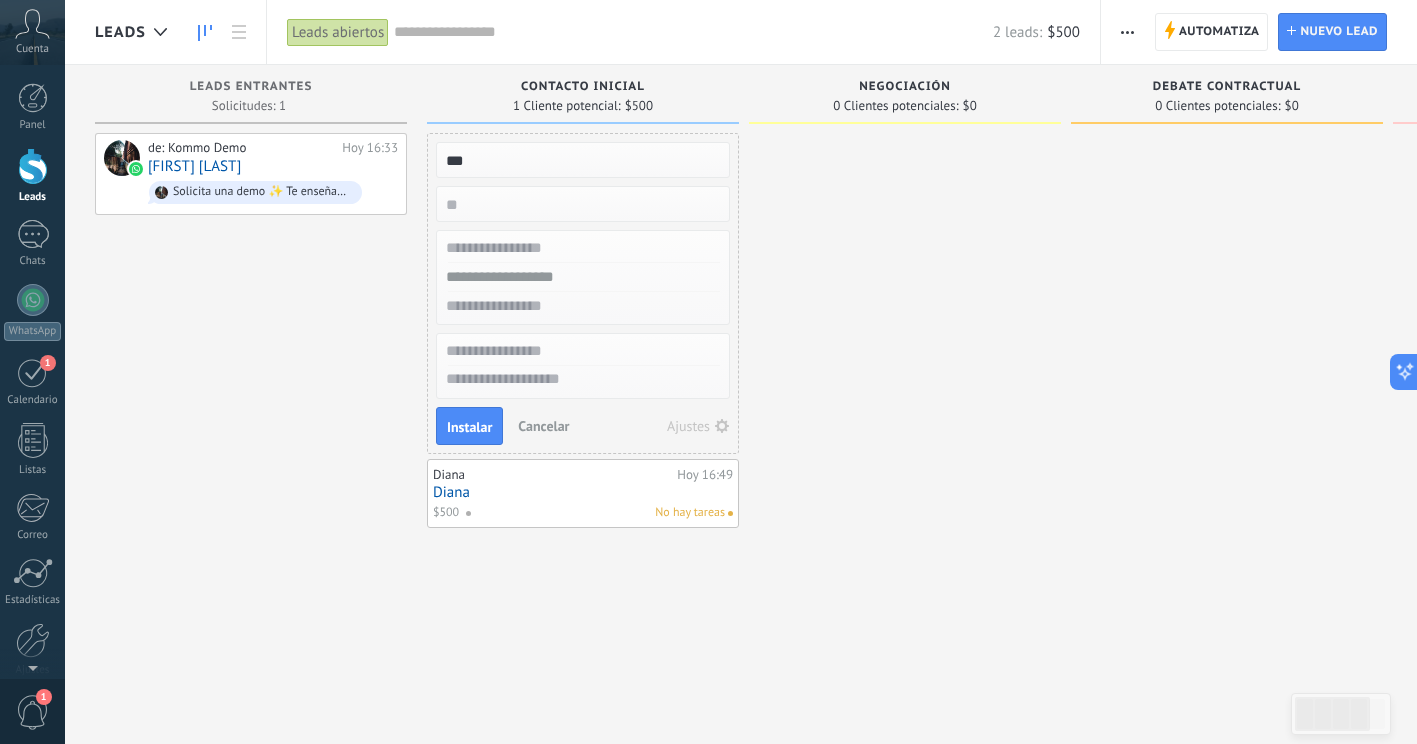 type on "***" 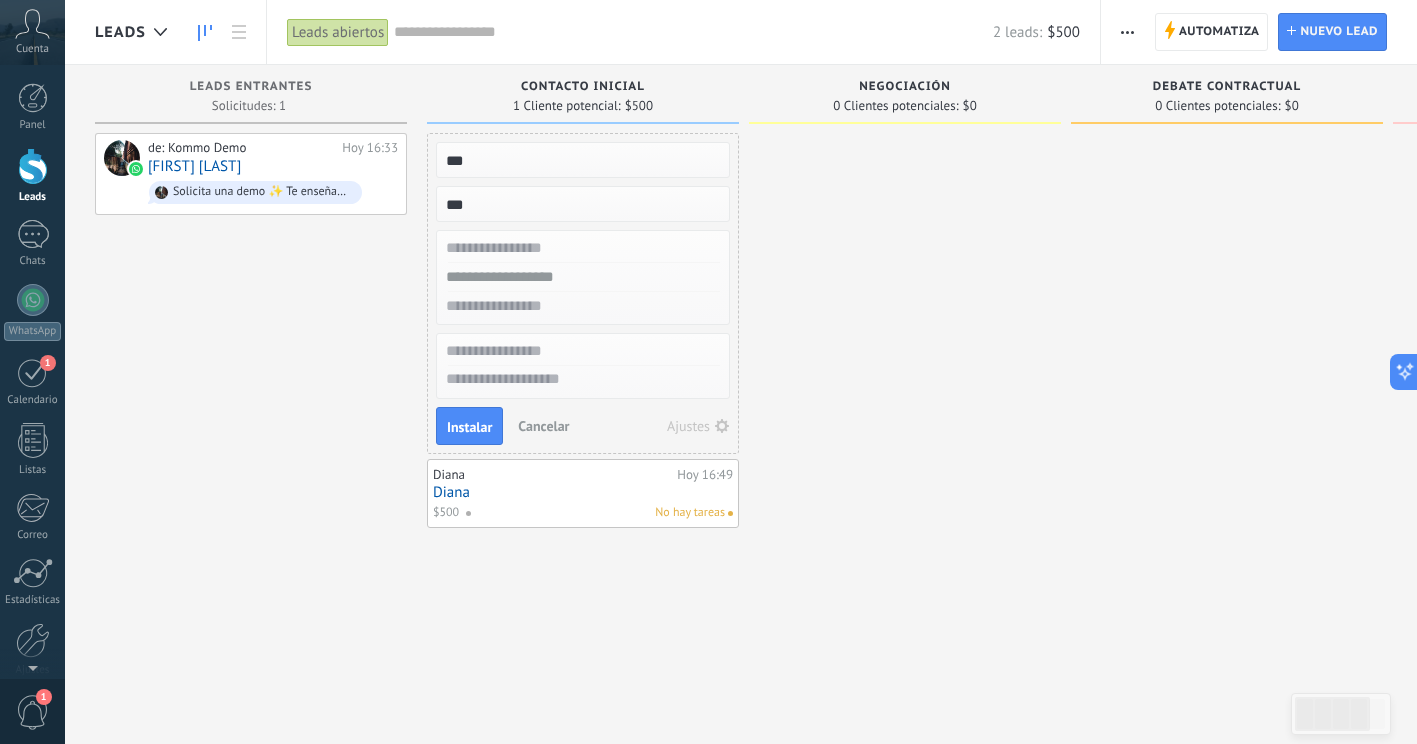 type on "***" 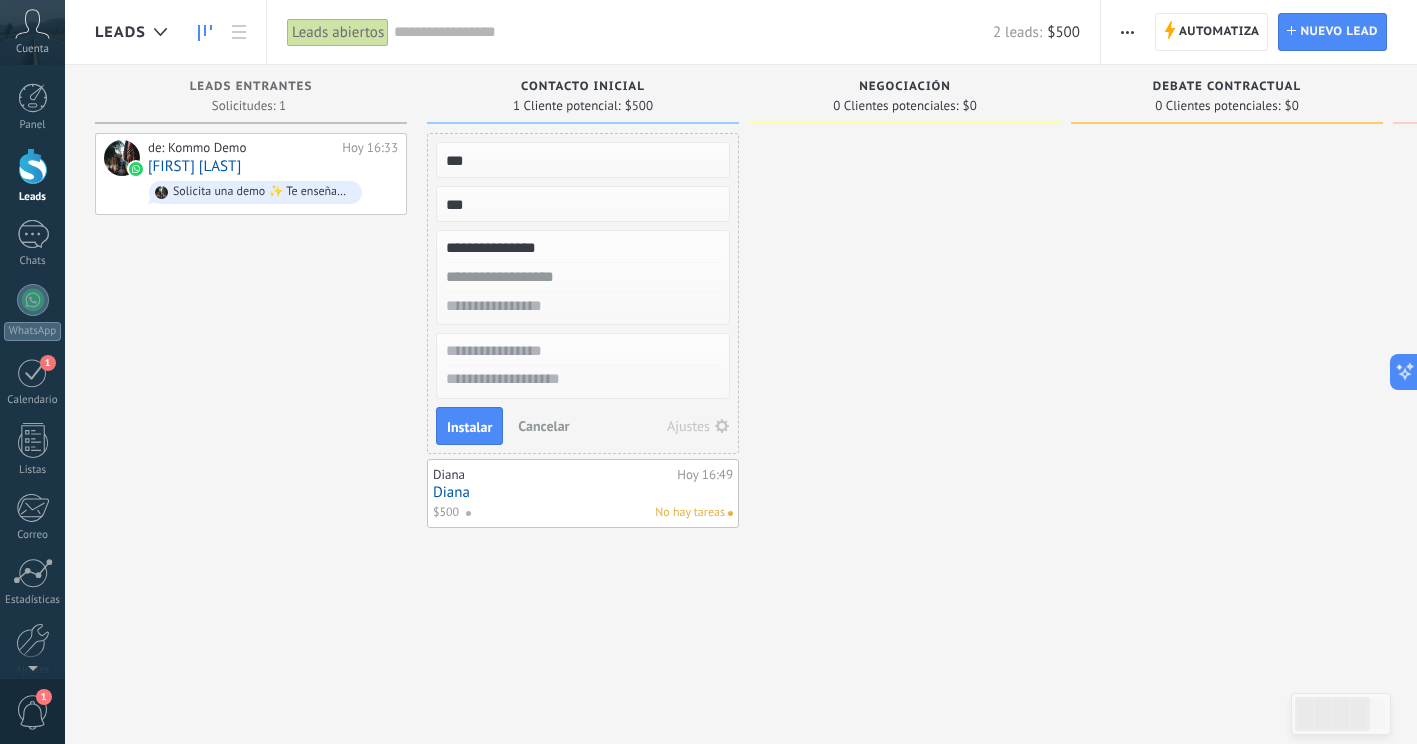 type on "**********" 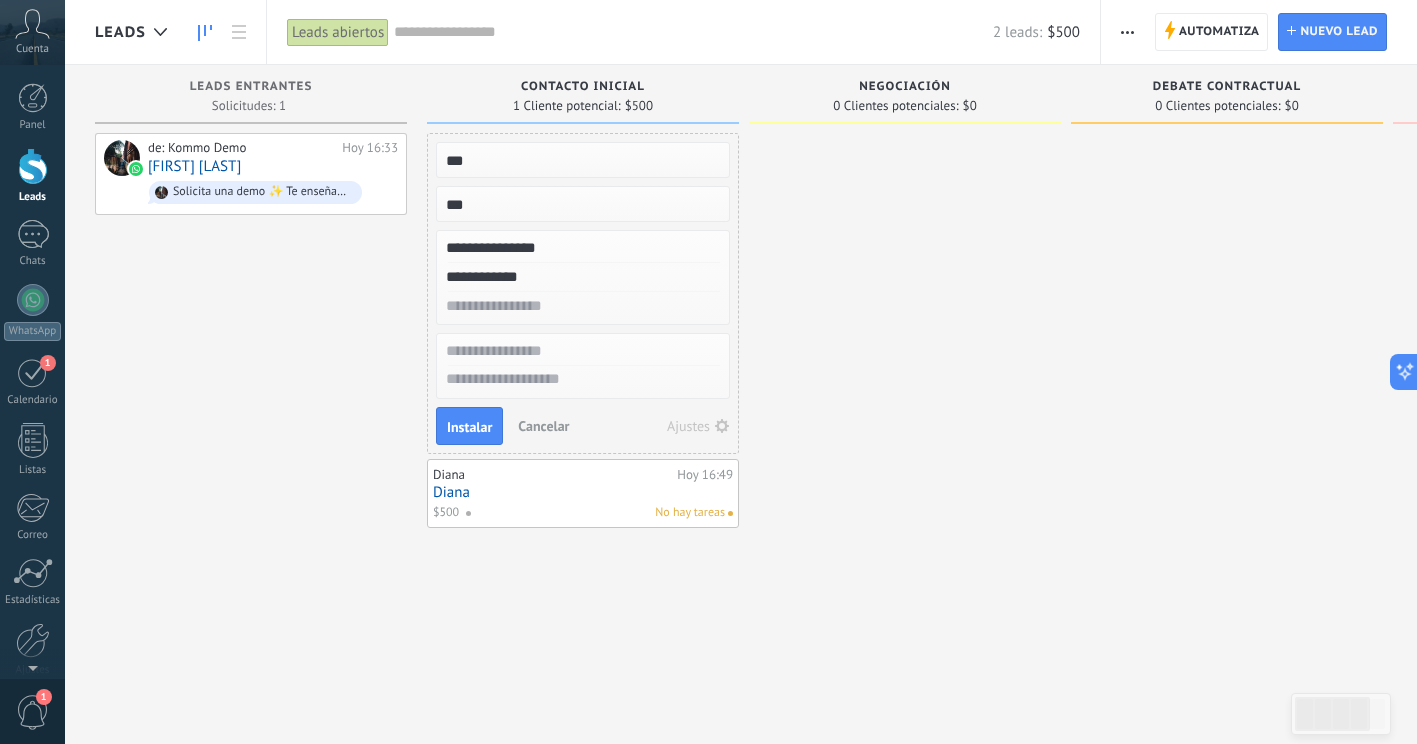type on "**********" 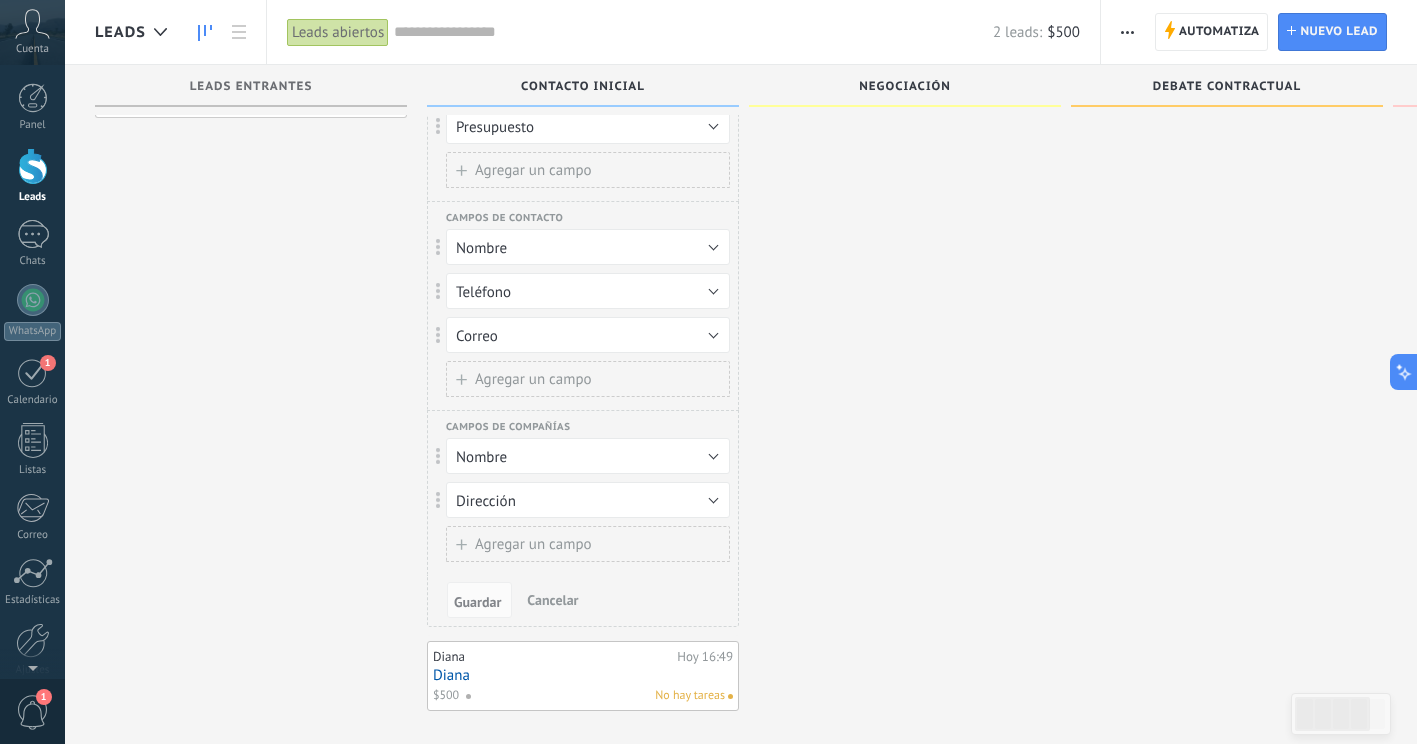 scroll, scrollTop: 97, scrollLeft: 0, axis: vertical 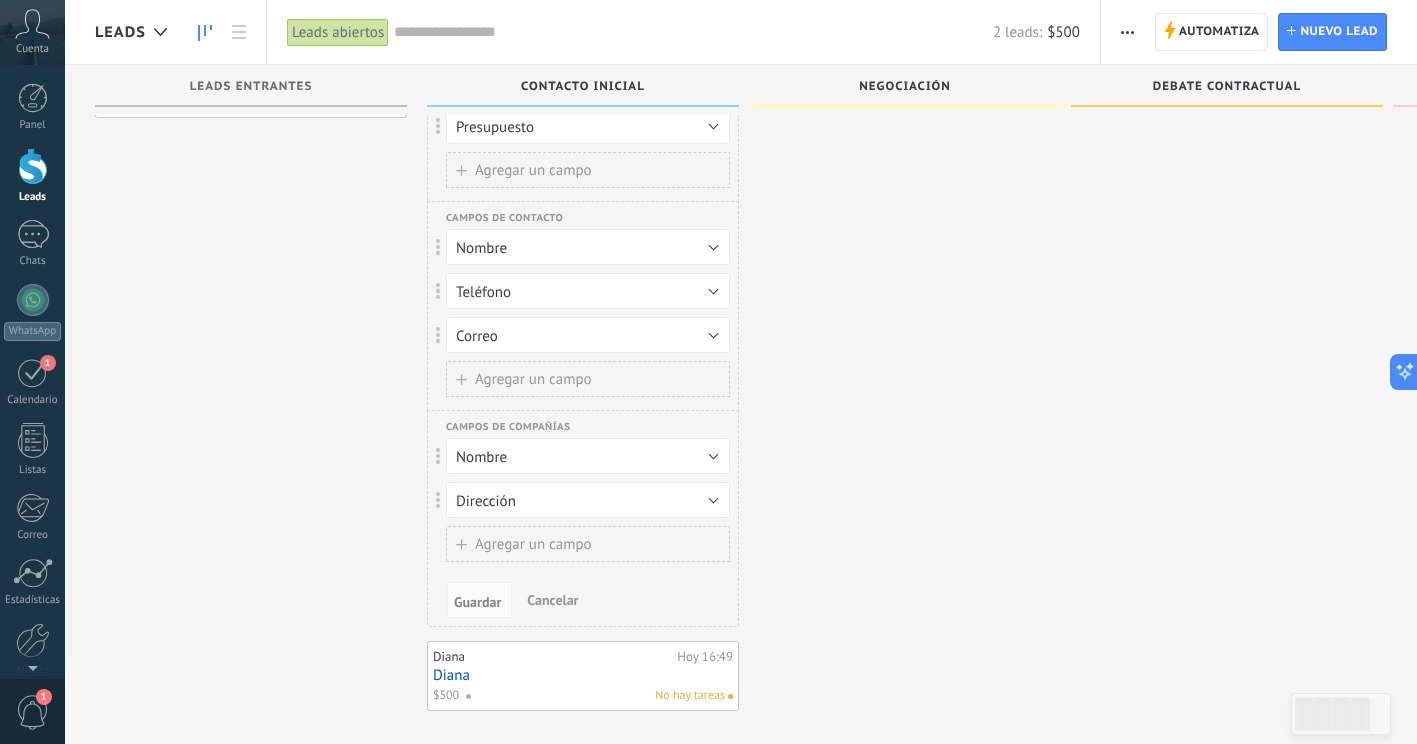 click on "Cancelar" at bounding box center [552, 600] 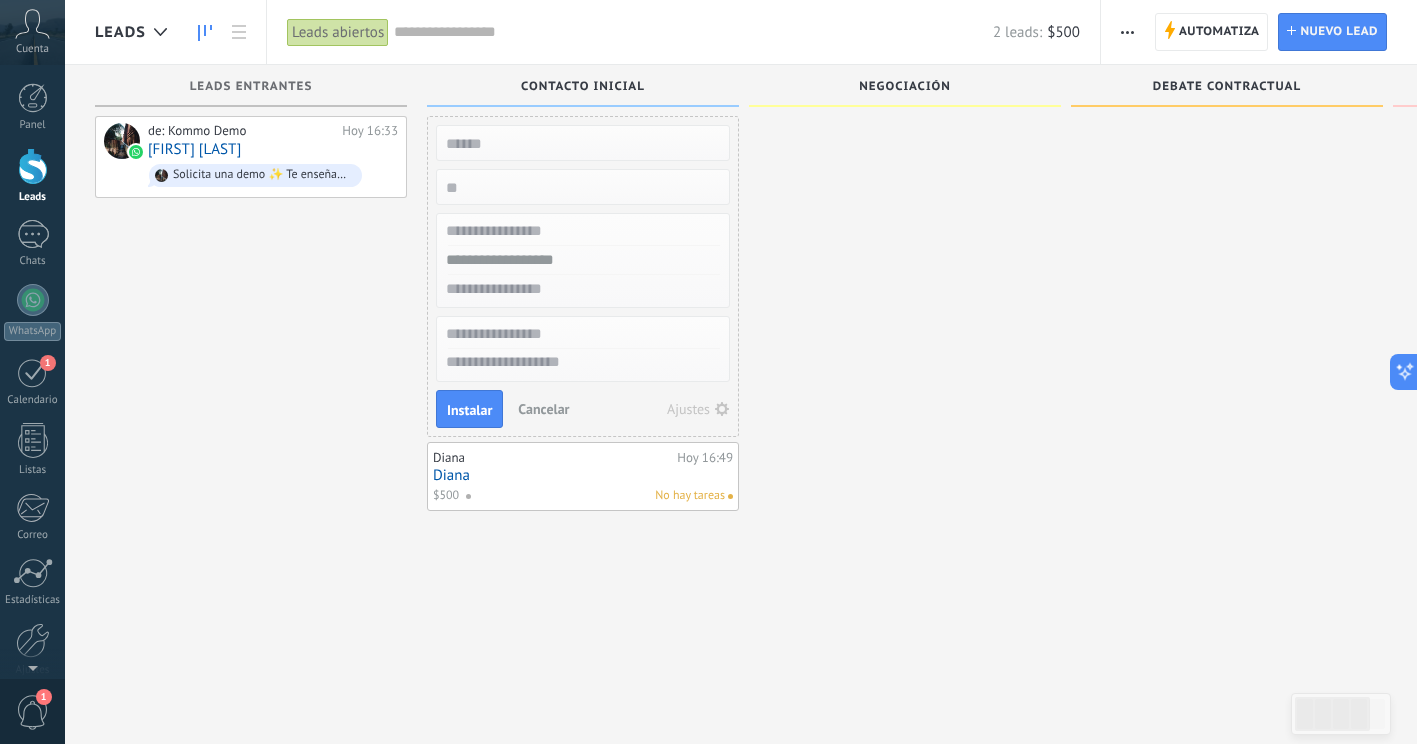 scroll, scrollTop: 0, scrollLeft: 0, axis: both 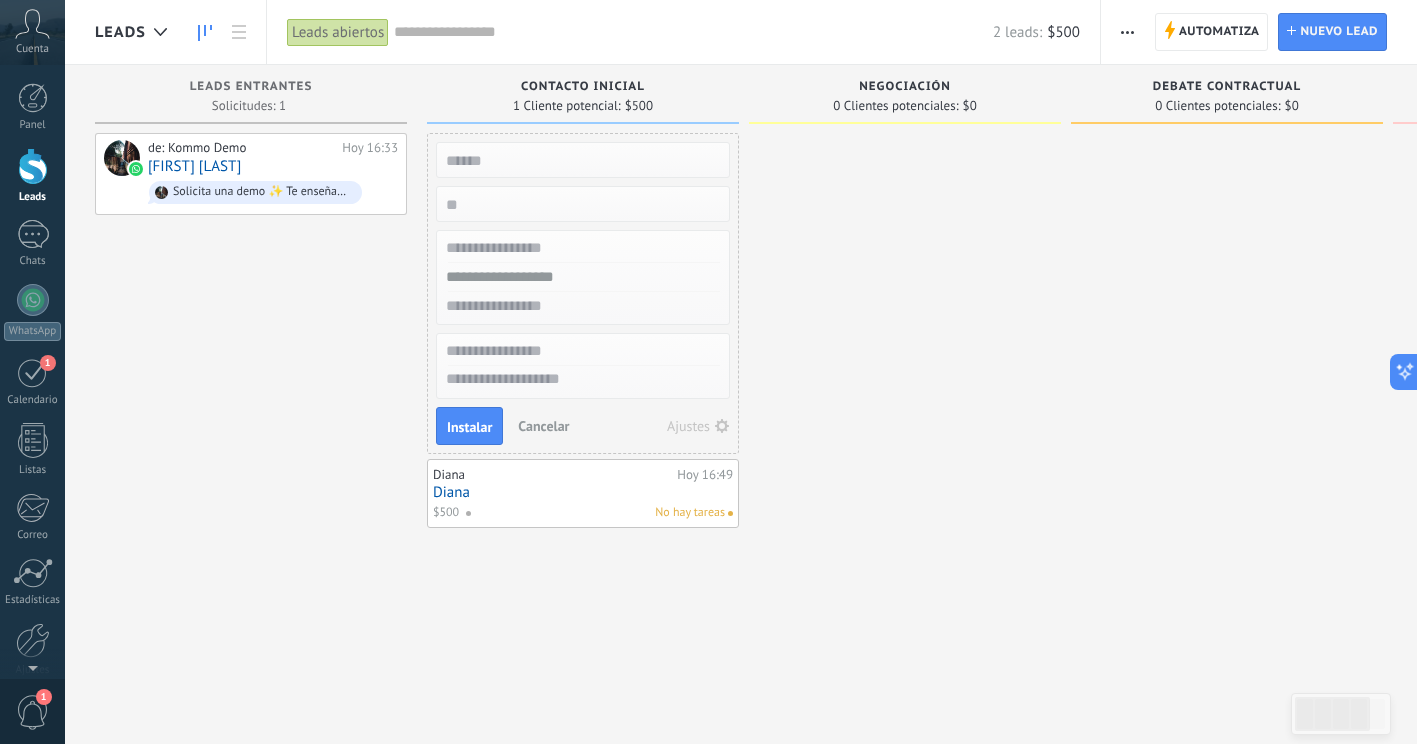 click on "Ajustes" at bounding box center (688, 426) 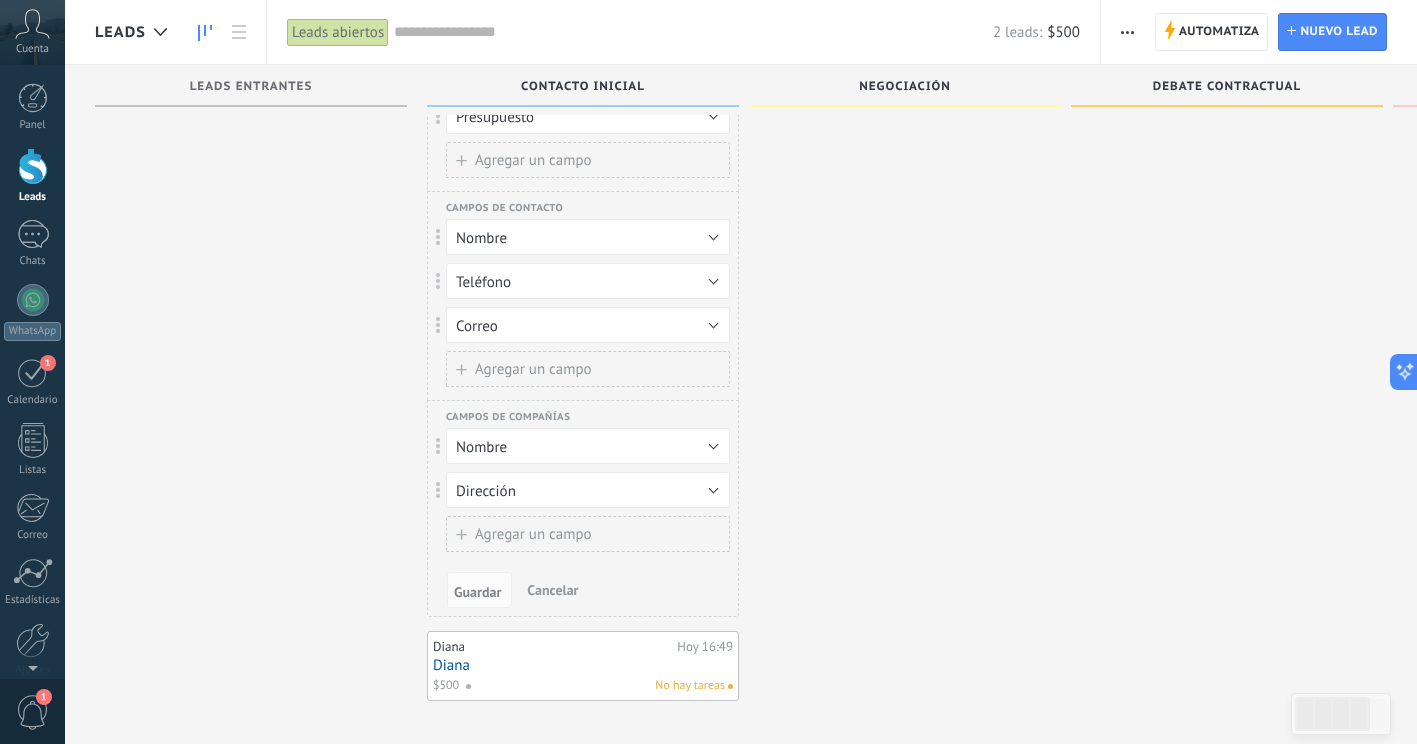 scroll, scrollTop: 112, scrollLeft: 0, axis: vertical 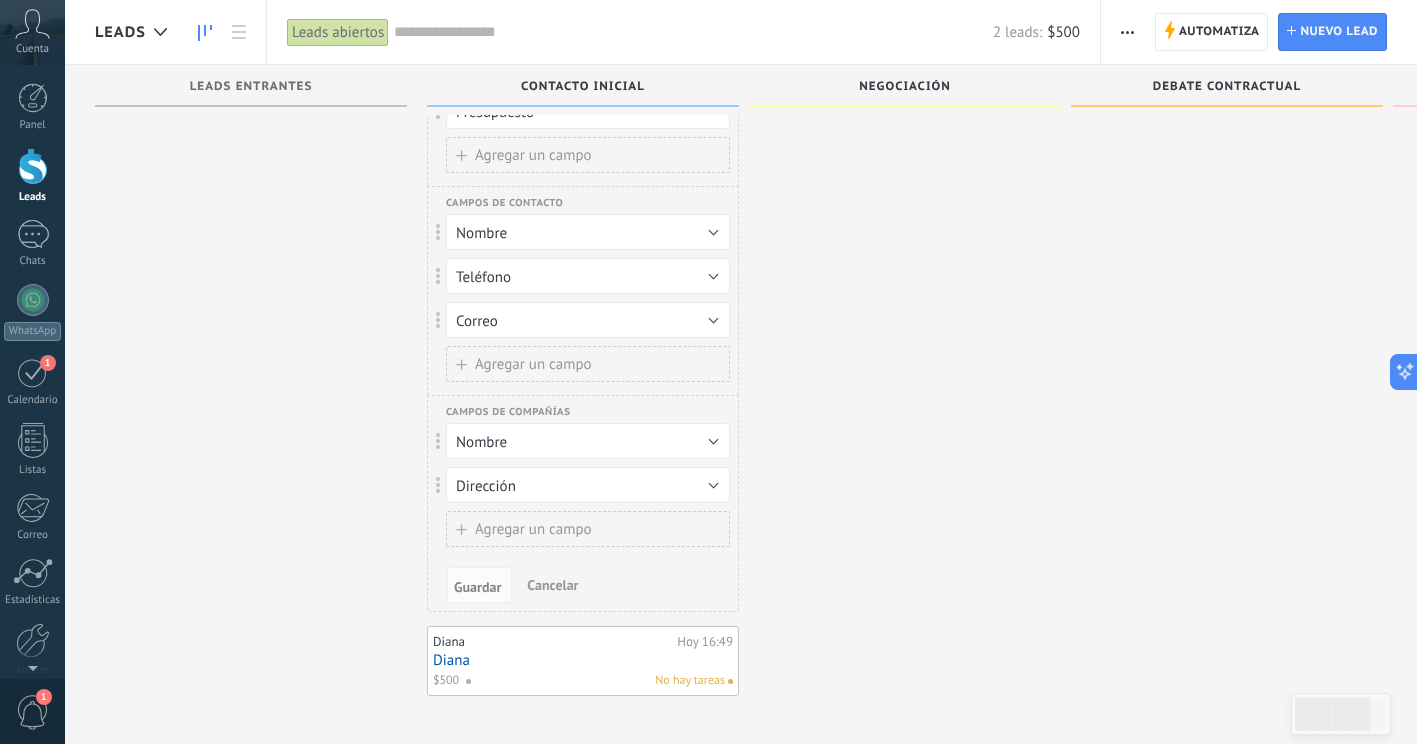 click on "Cancelar" at bounding box center [552, 585] 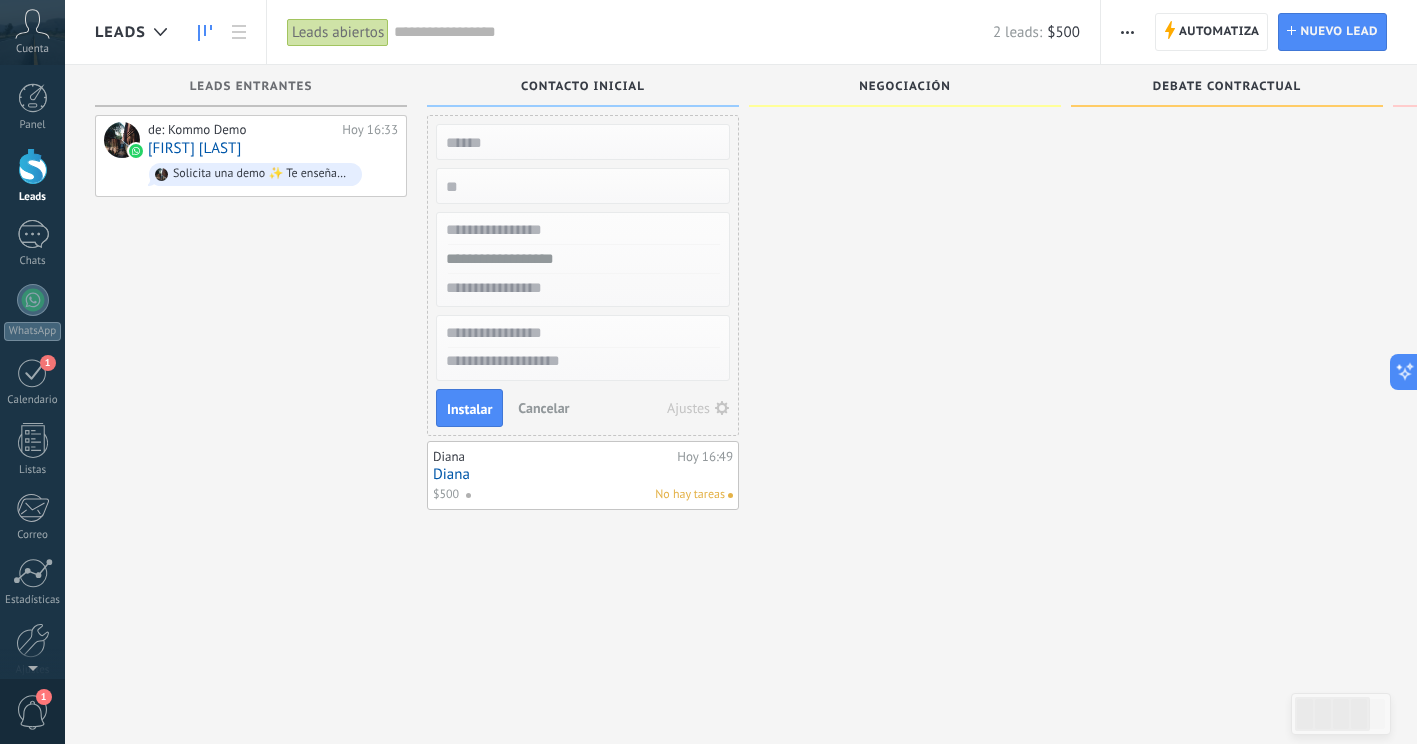 scroll, scrollTop: 0, scrollLeft: 0, axis: both 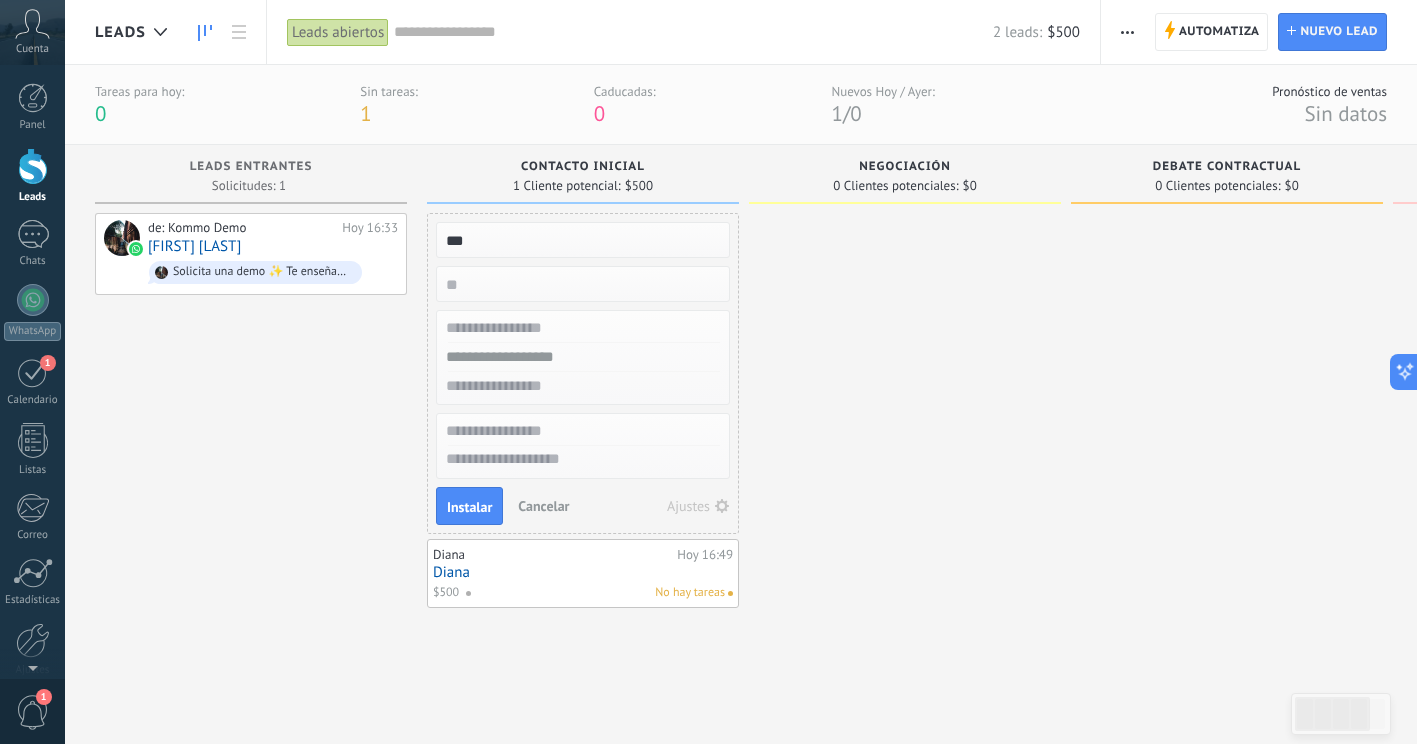 type on "***" 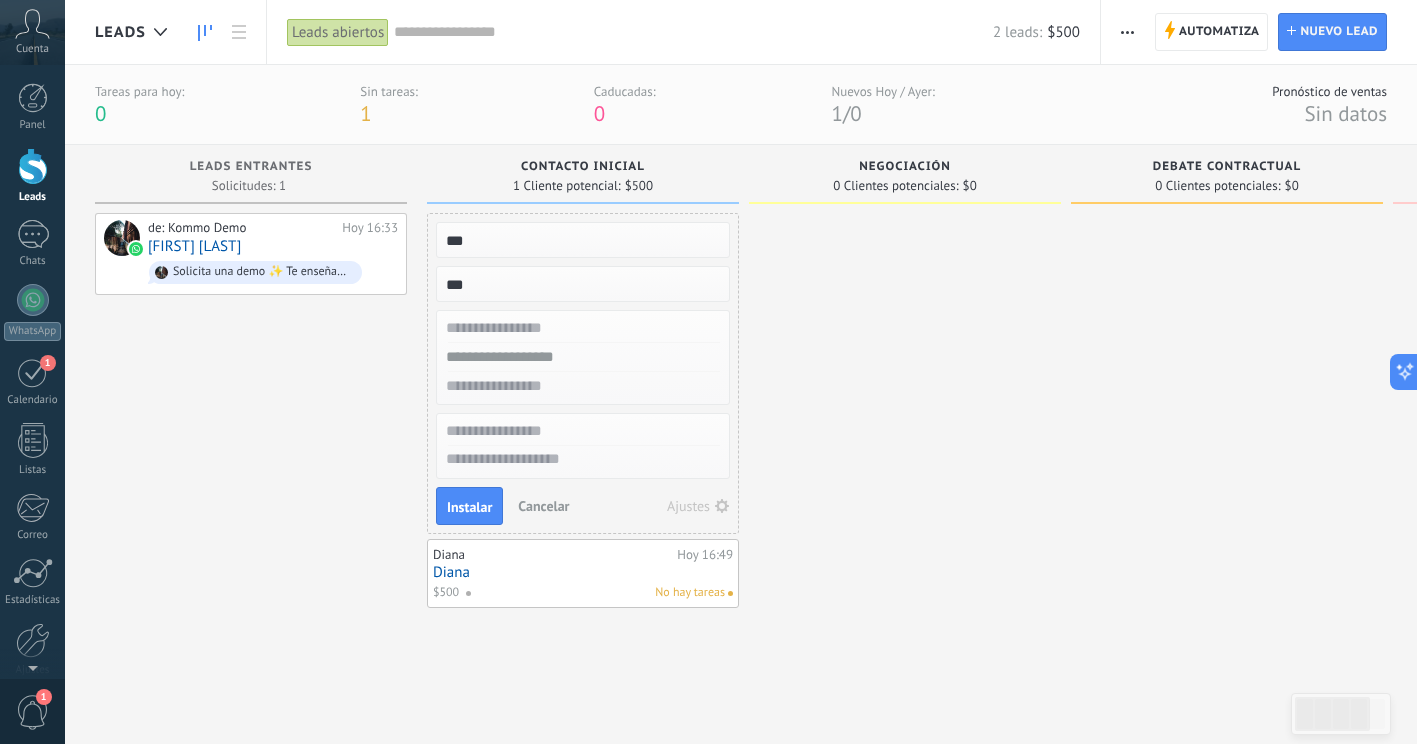 type on "***" 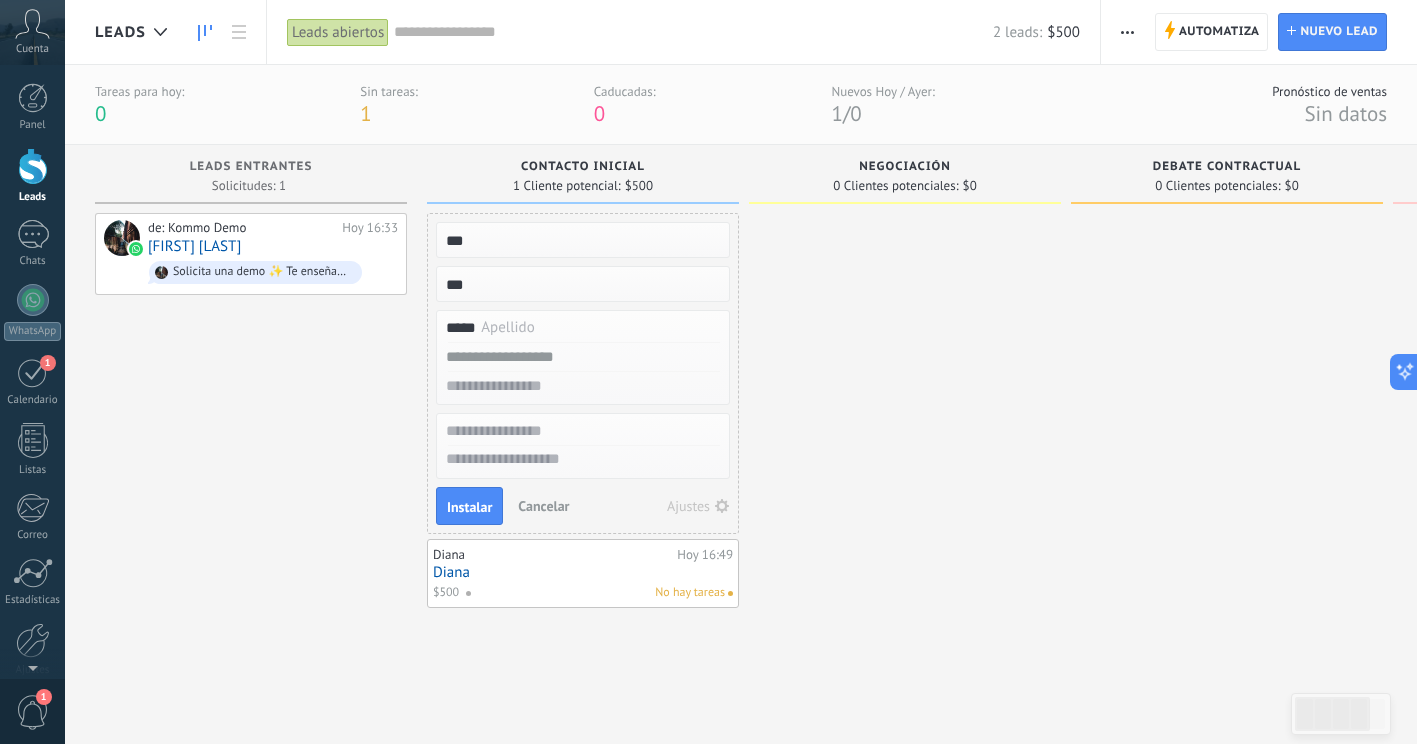 type on "**********" 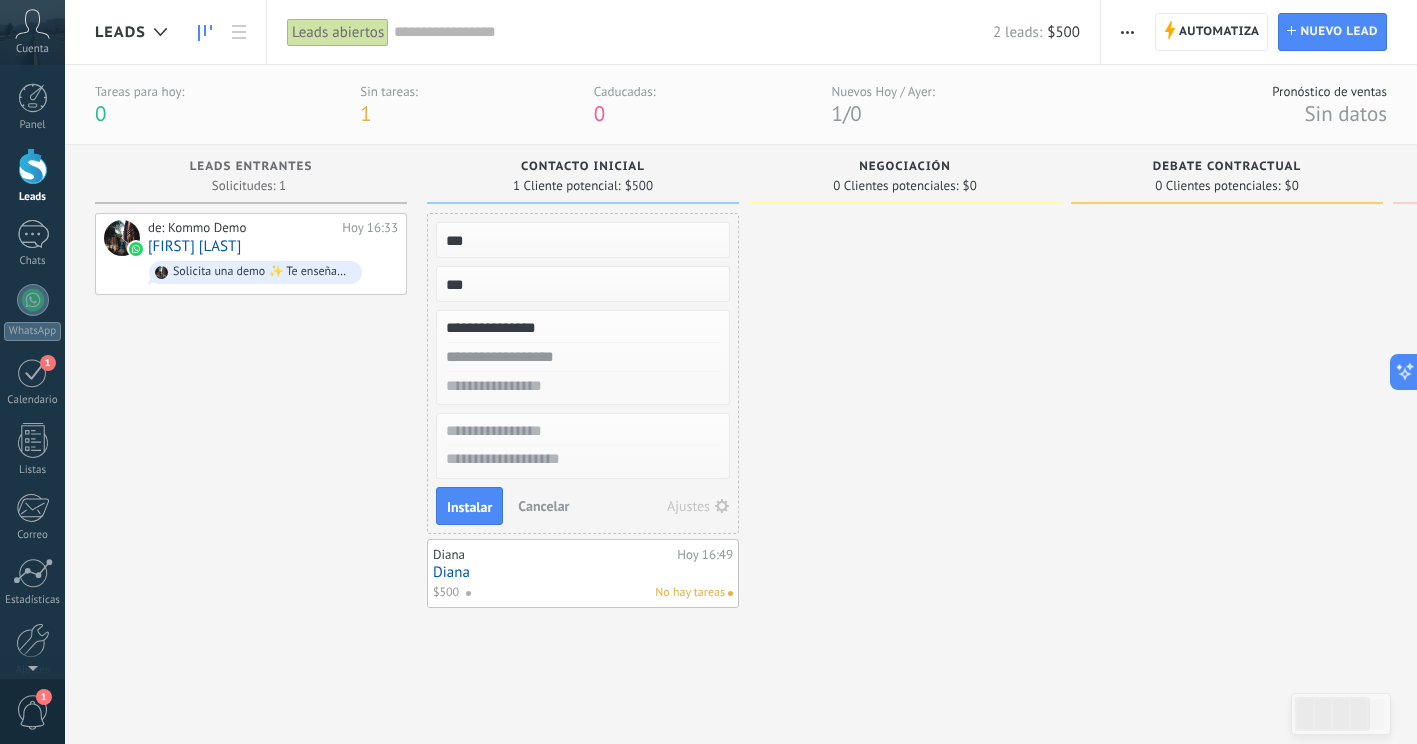 scroll, scrollTop: 19, scrollLeft: 0, axis: vertical 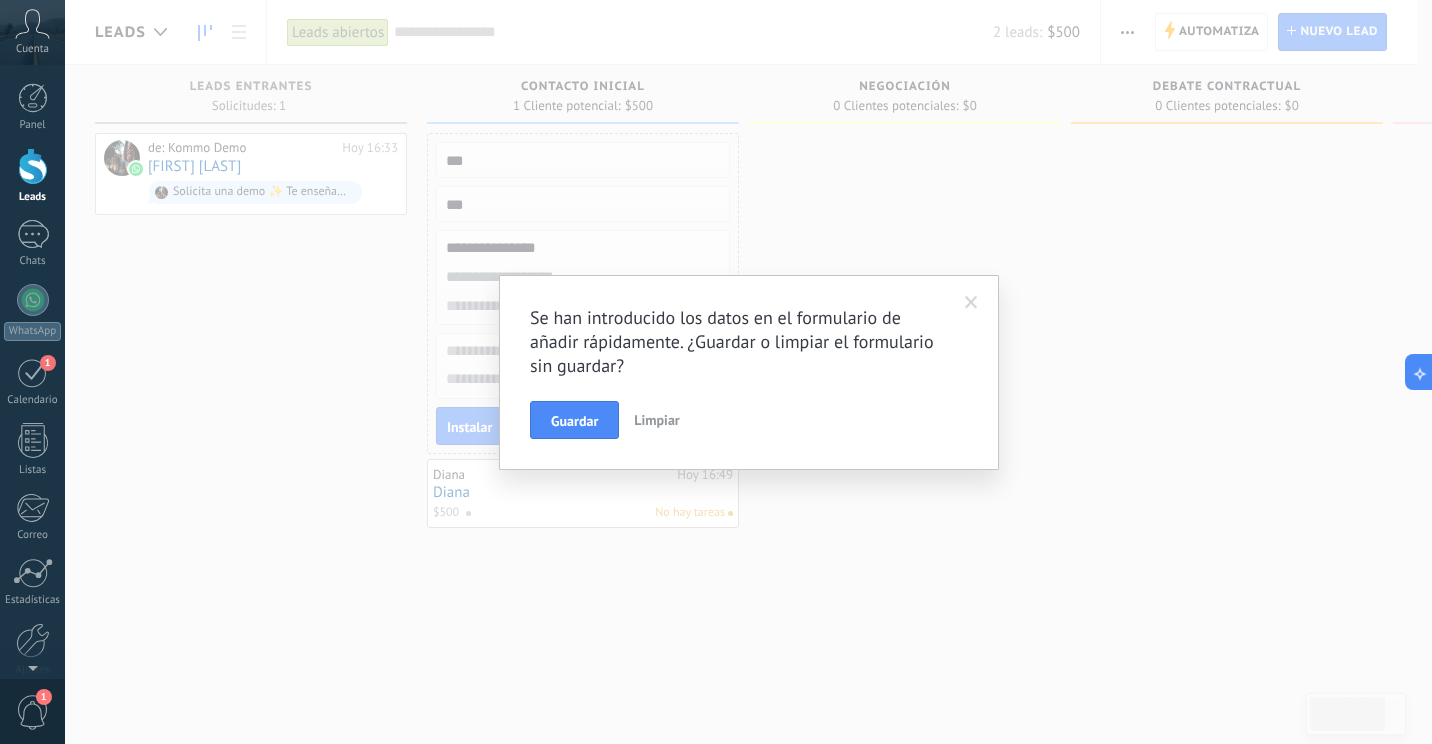 click on "Se han introducido los datos en el formulario de añadir rápidamente. ¿Guardar o limpiar el formulario sin guardar?" at bounding box center [739, 342] 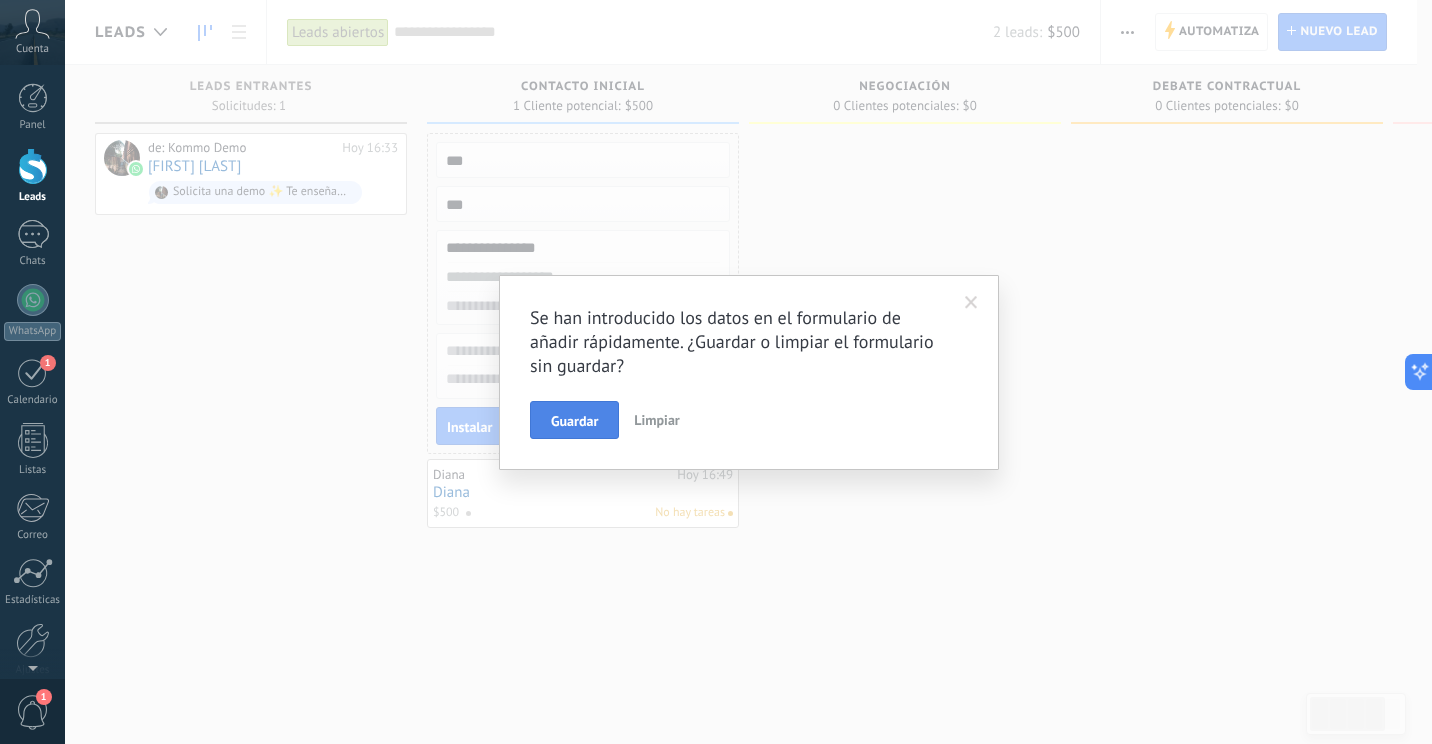 click on "Guardar" at bounding box center [574, 420] 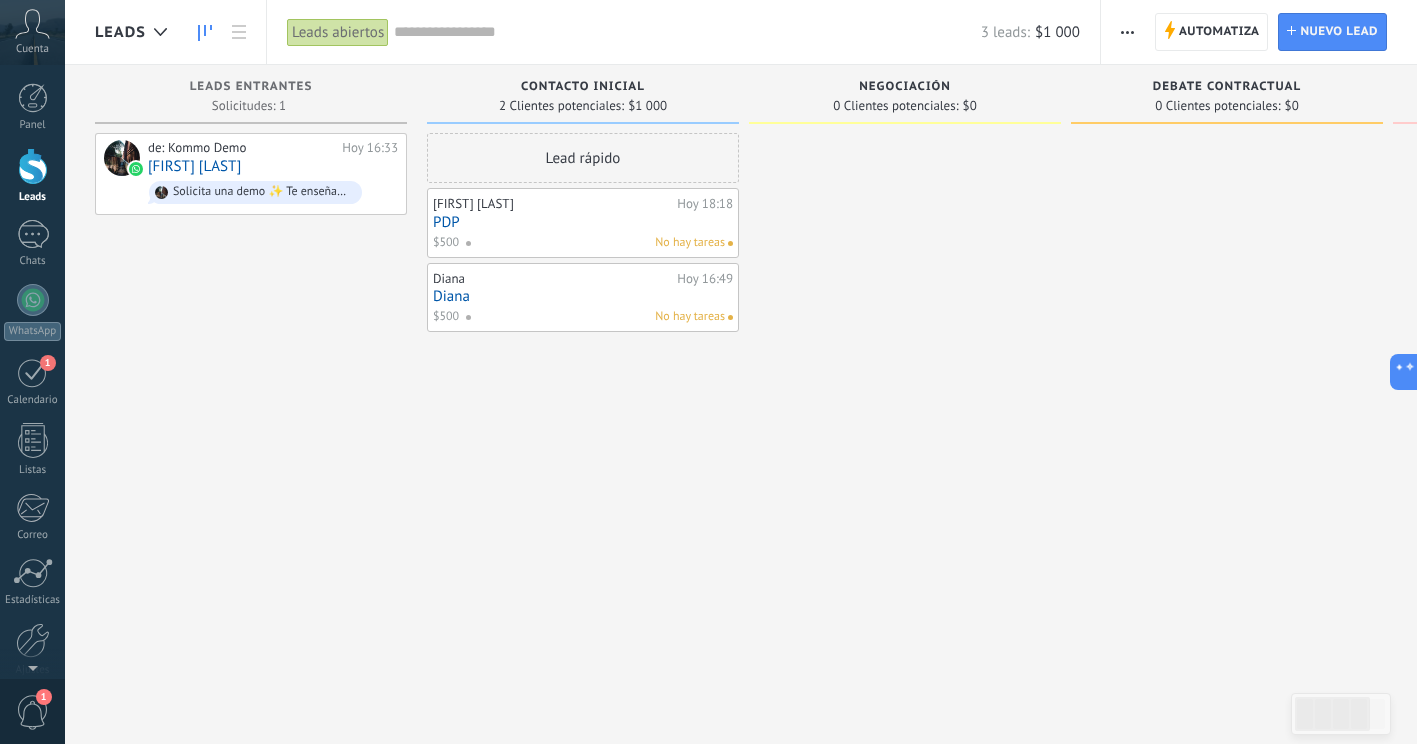 click on "[FIRST] [LAST]" at bounding box center [552, 204] 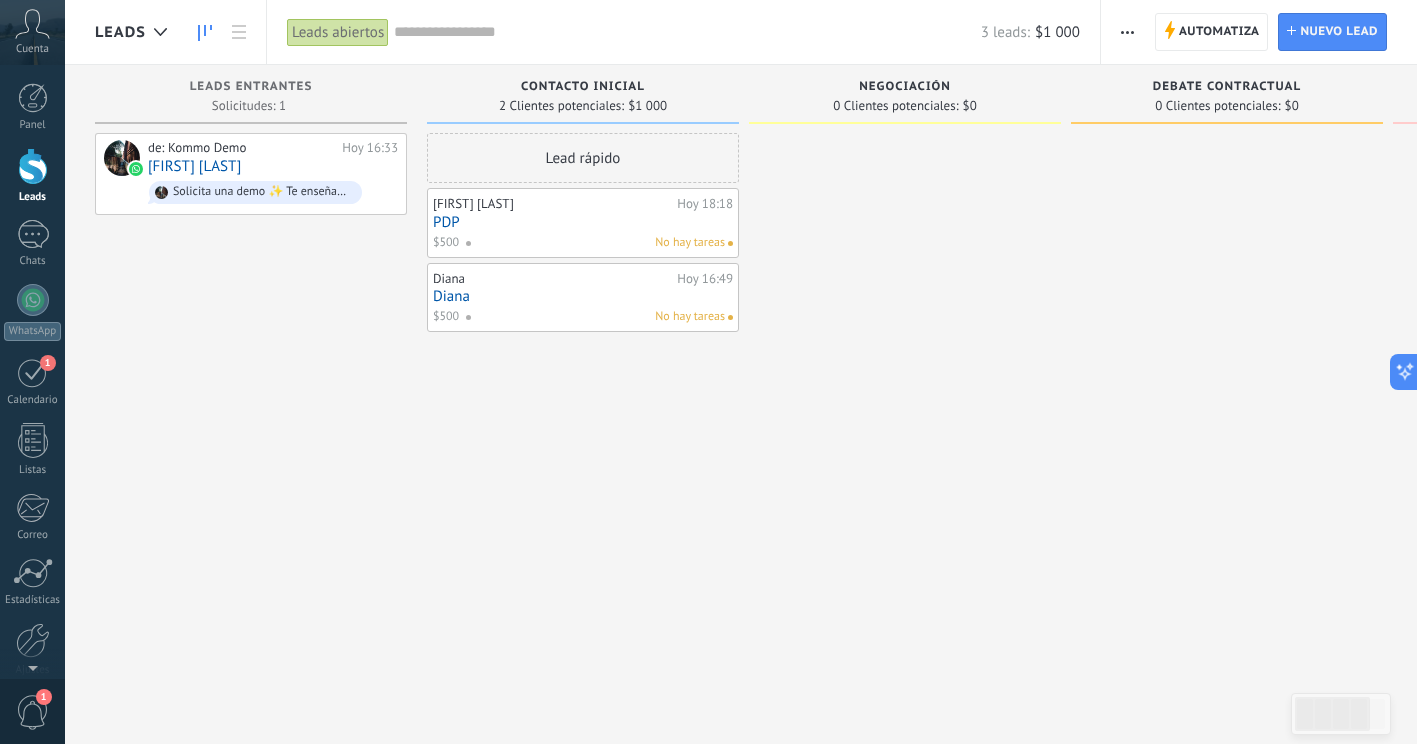 click on "PDP" at bounding box center (583, 222) 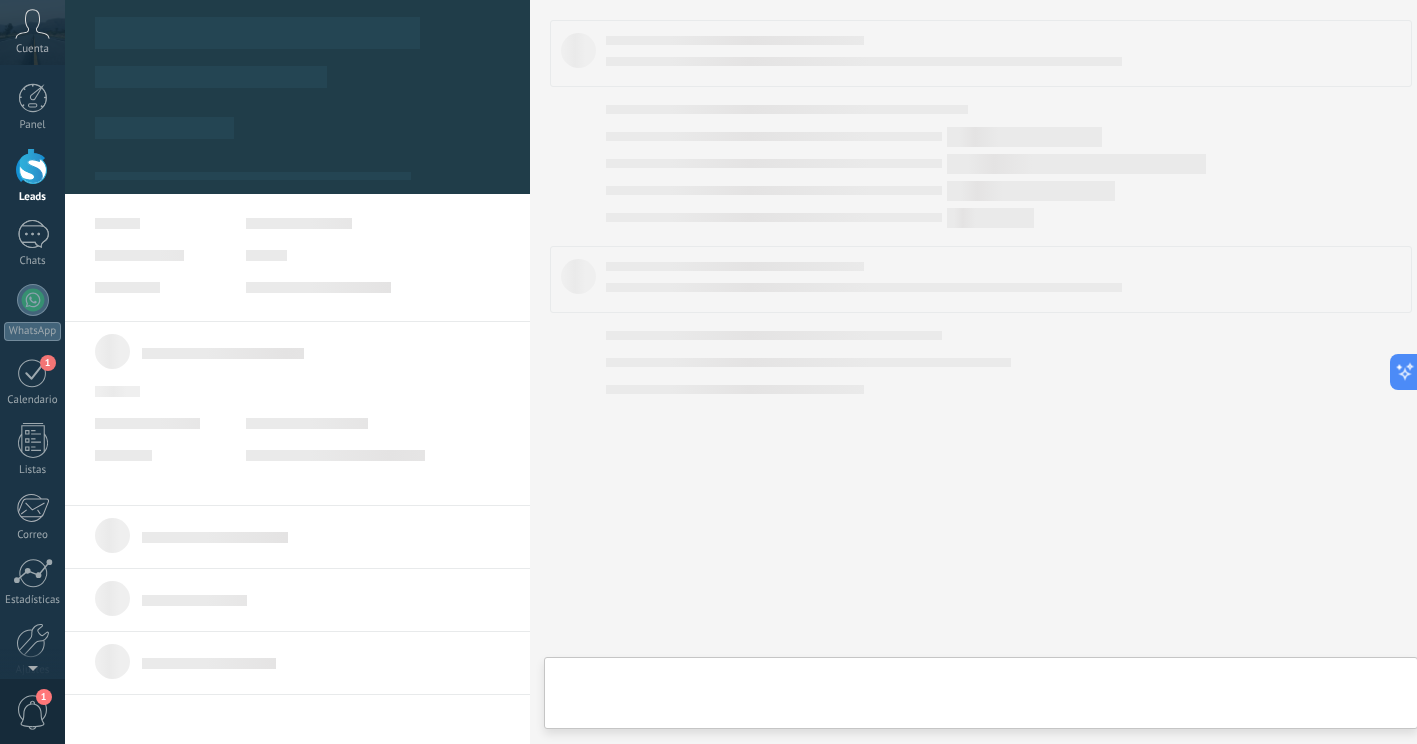 type on "***" 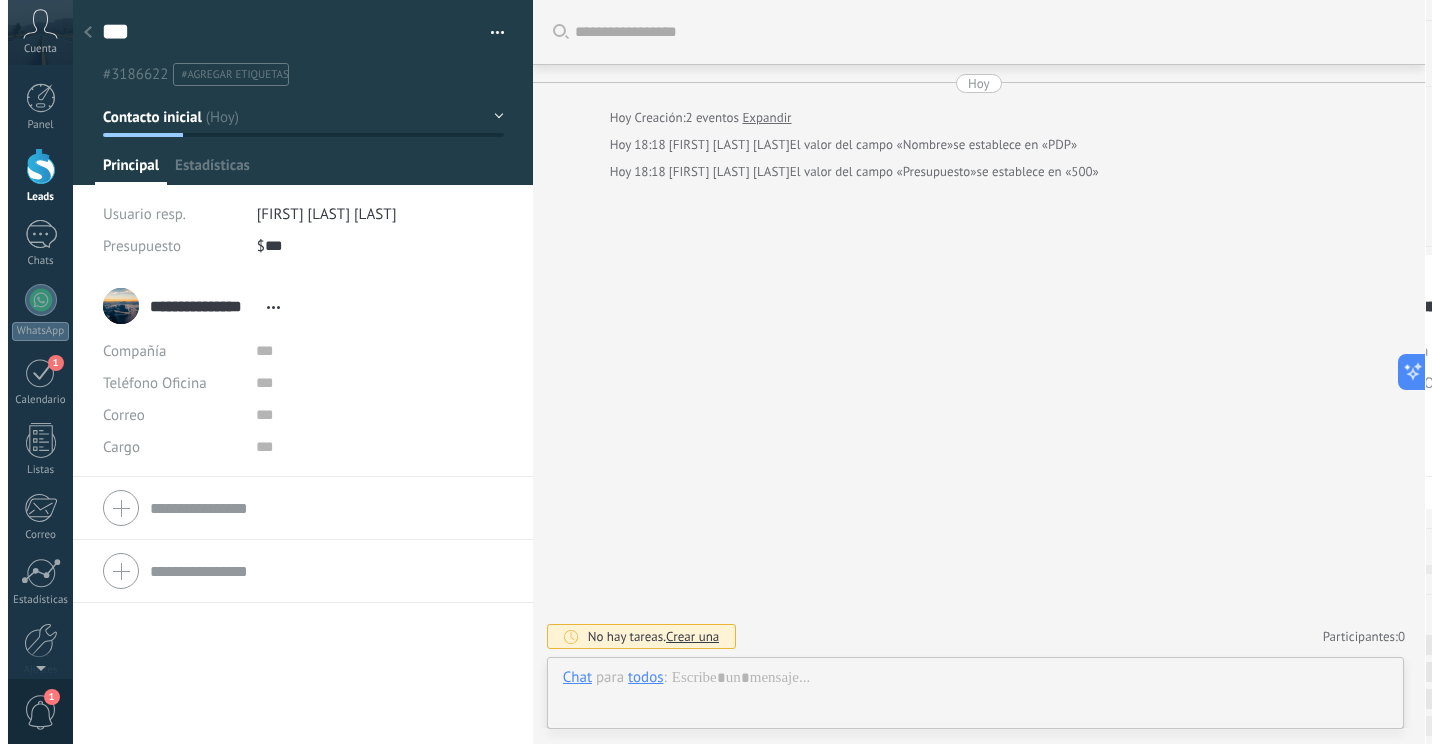 scroll, scrollTop: 30, scrollLeft: 0, axis: vertical 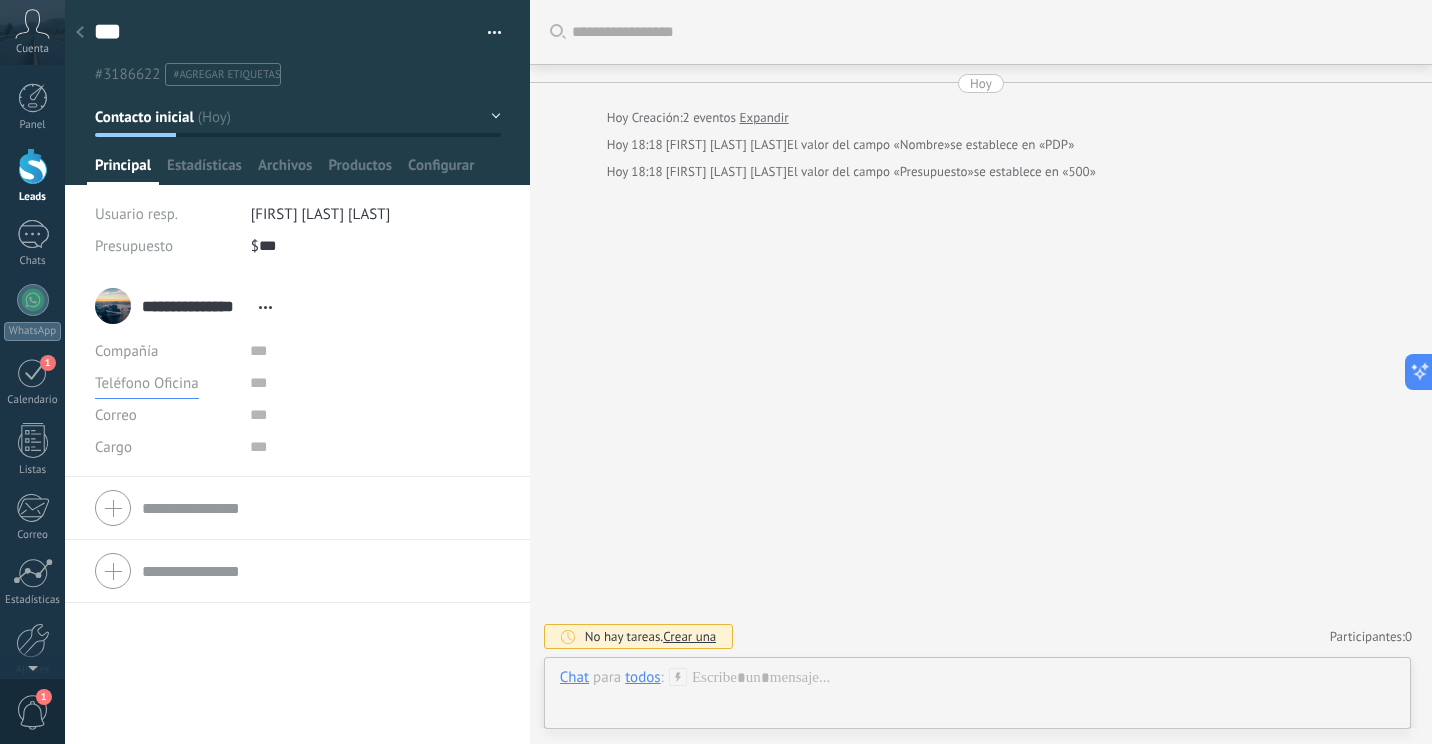 drag, startPoint x: 152, startPoint y: 385, endPoint x: 184, endPoint y: 385, distance: 32 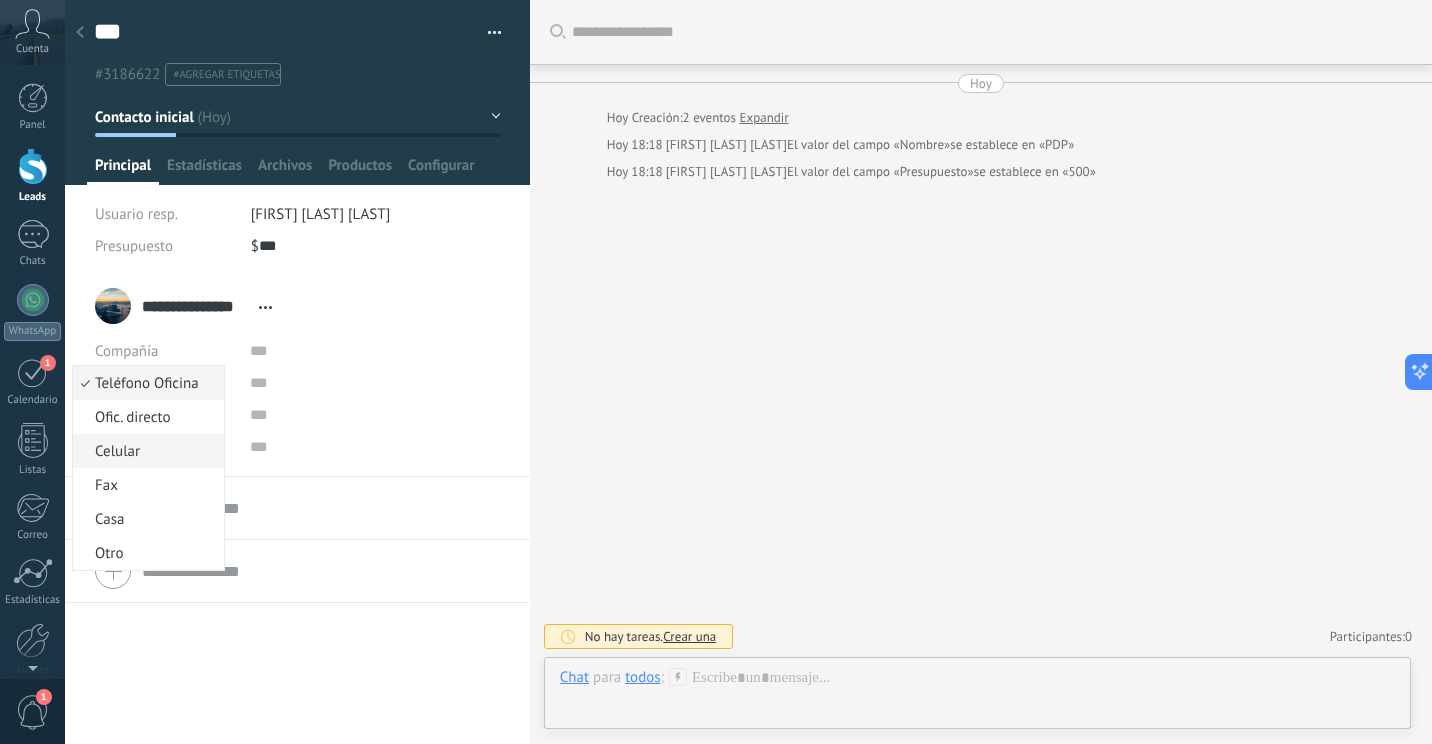 click on "Celular" at bounding box center (145, 451) 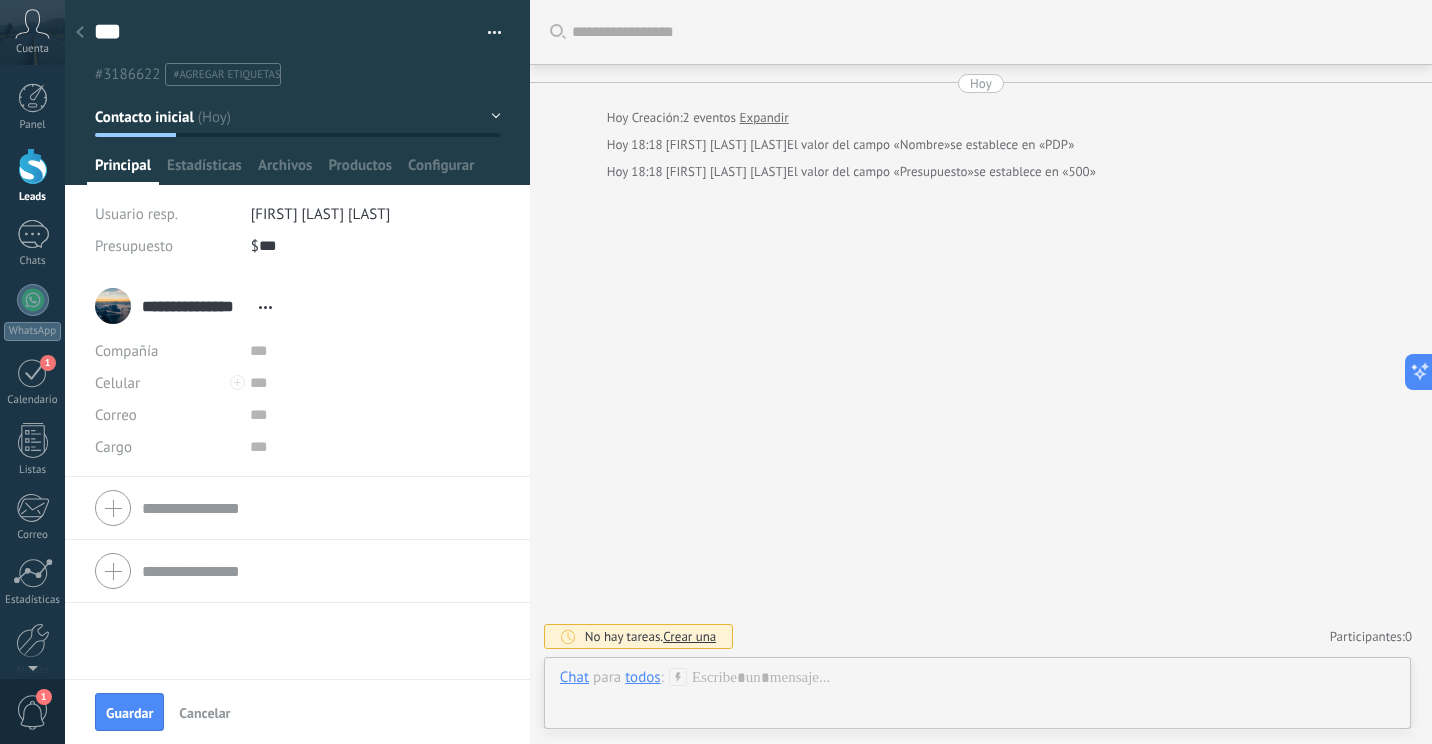 click at bounding box center [237, 382] 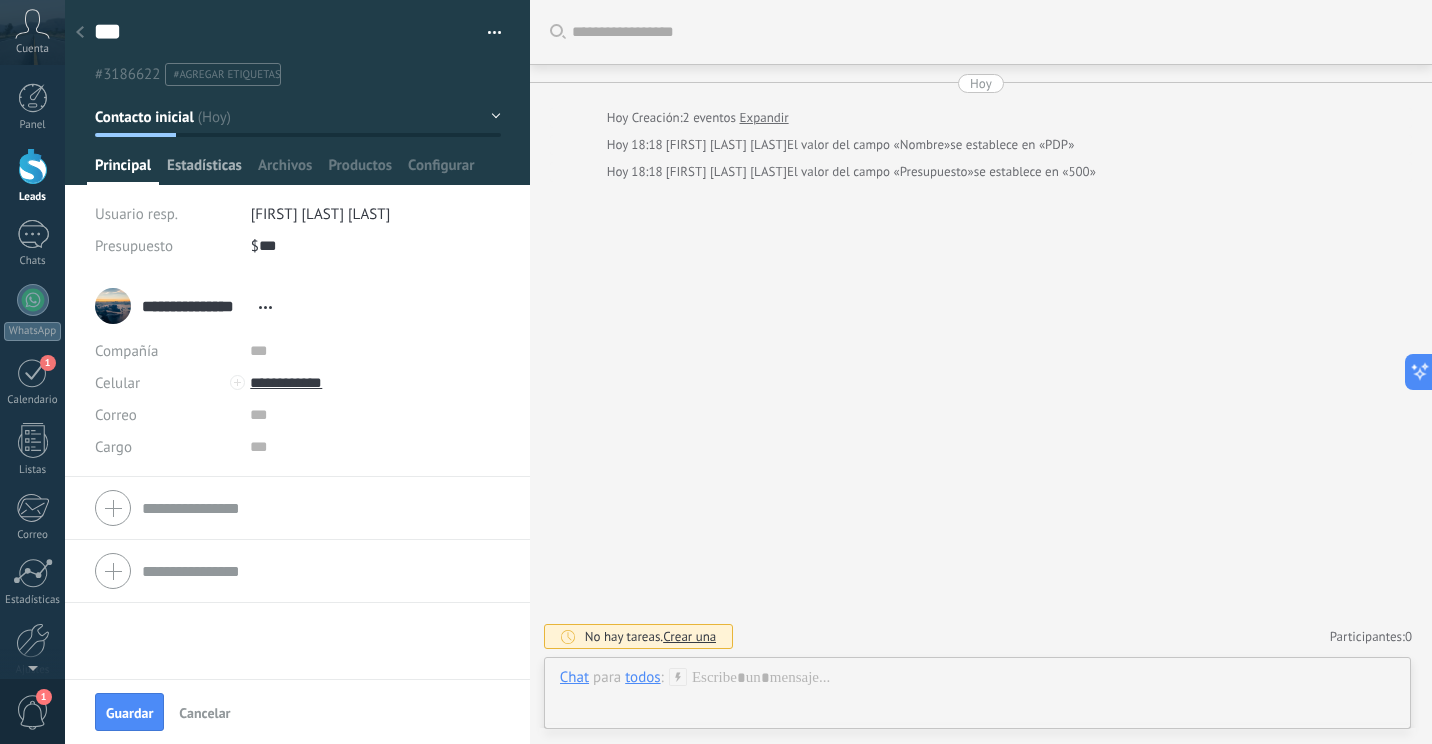 type on "**********" 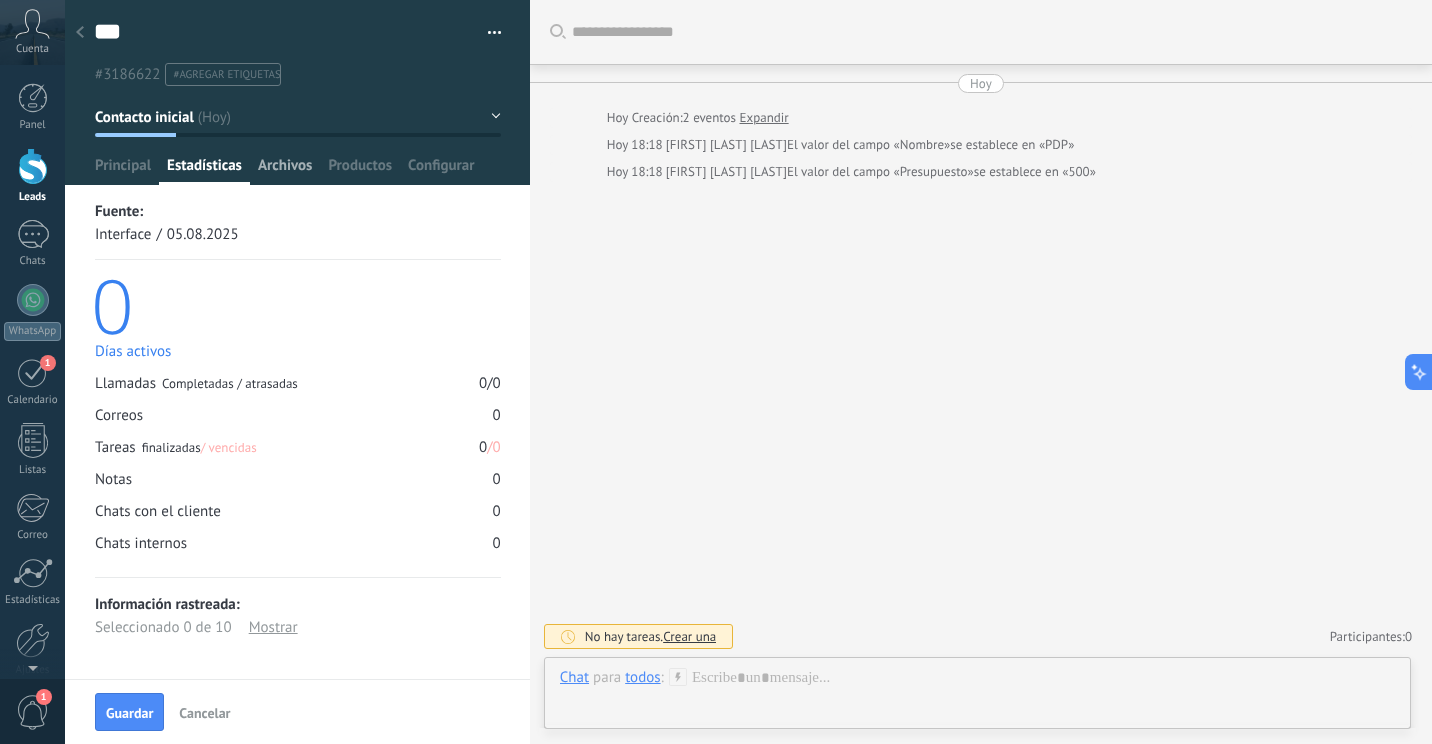 click on "Archivos" at bounding box center [285, 170] 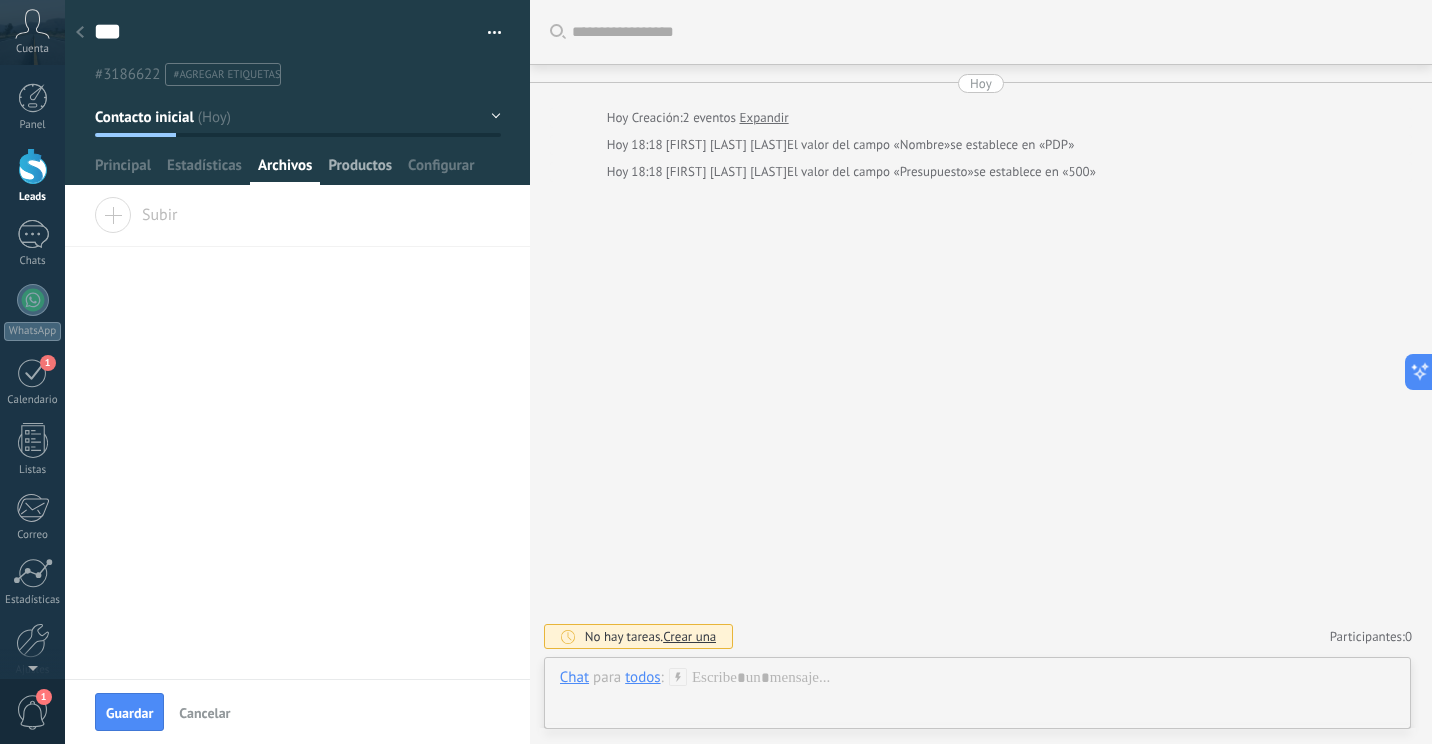 click on "Productos" at bounding box center (360, 170) 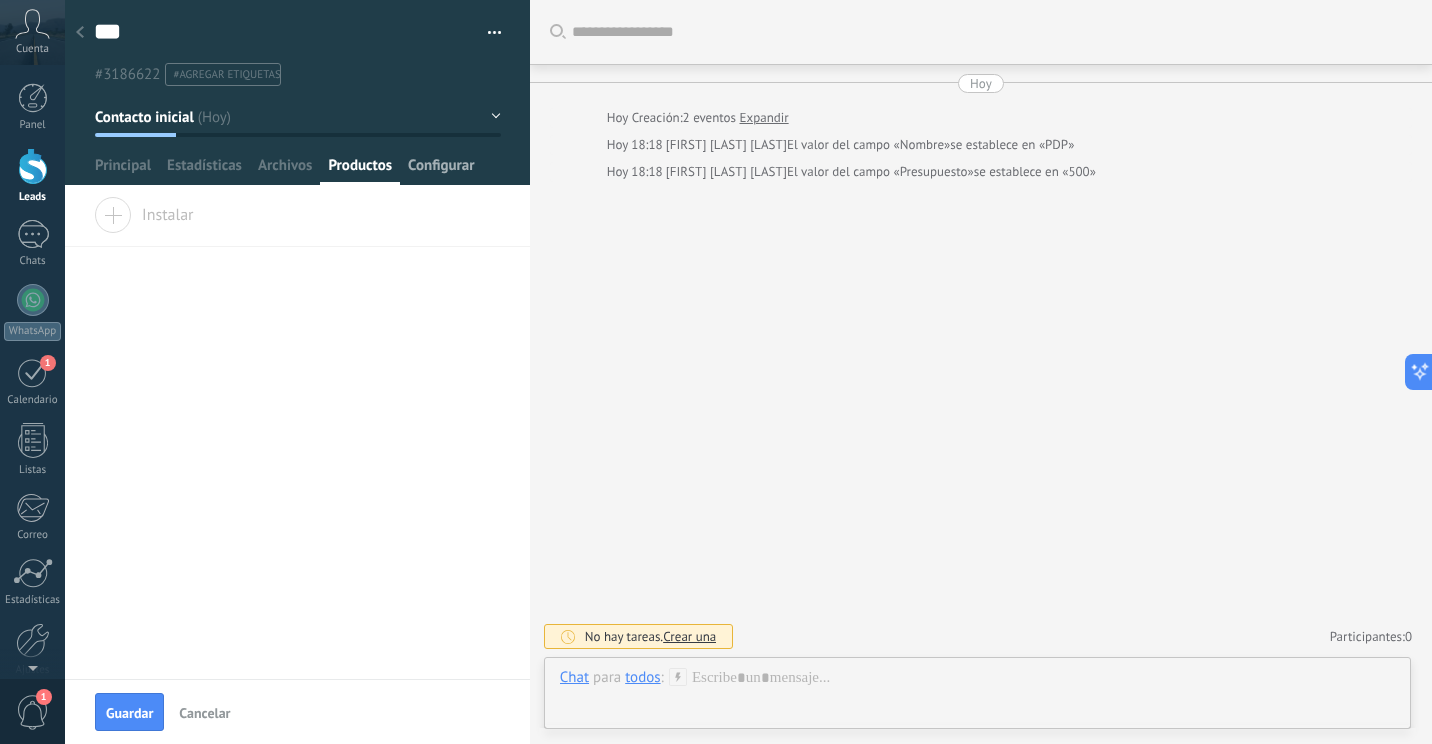 click on "Configurar" at bounding box center [441, 170] 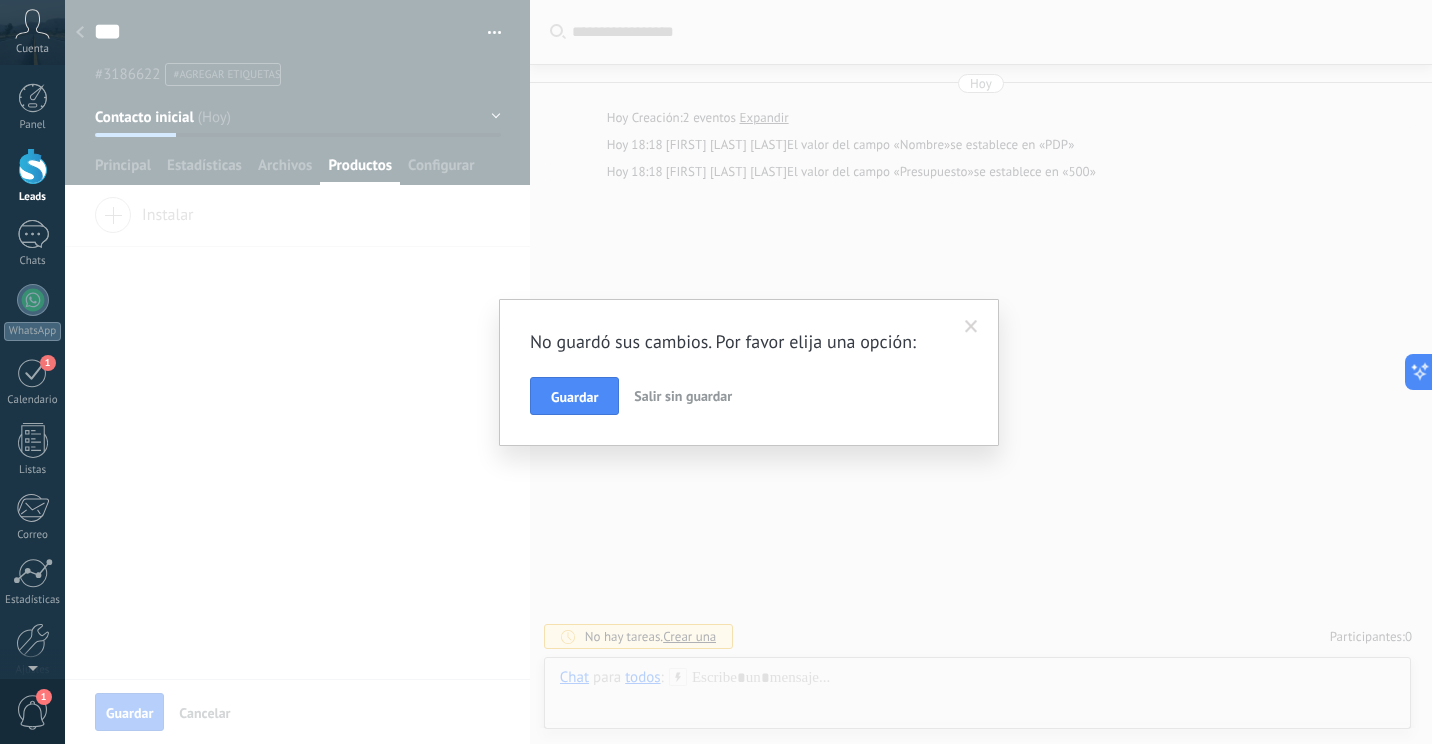 click at bounding box center (971, 327) 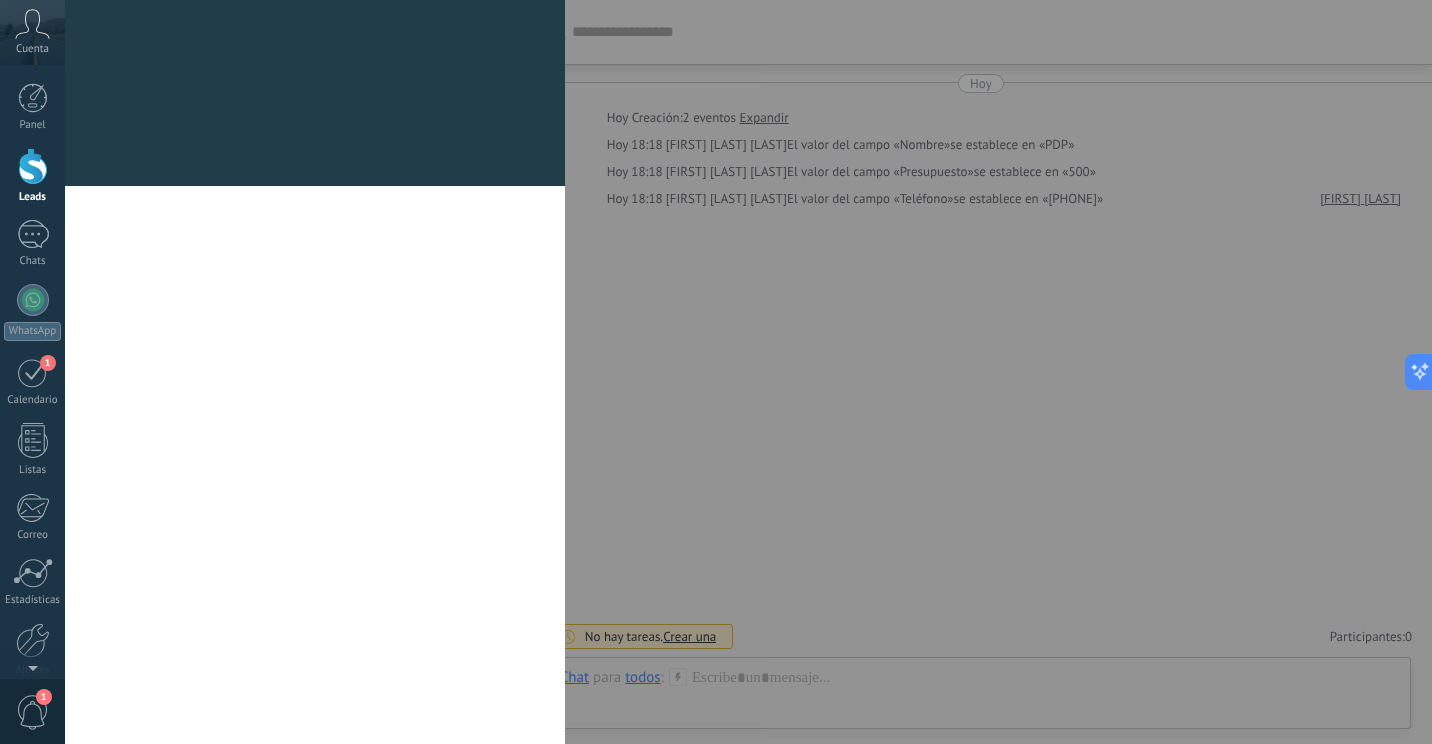 click at bounding box center [315, 174] 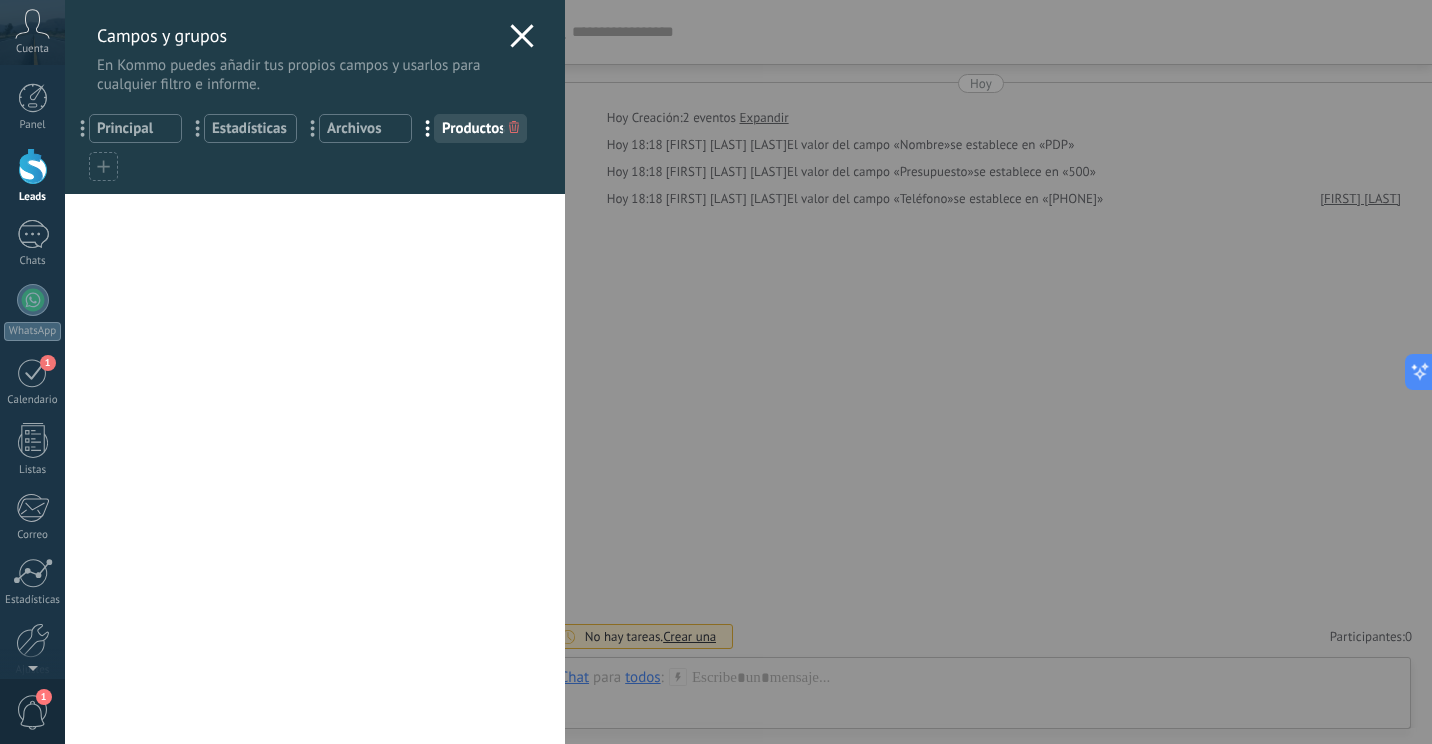 click on "Principal" at bounding box center [135, 128] 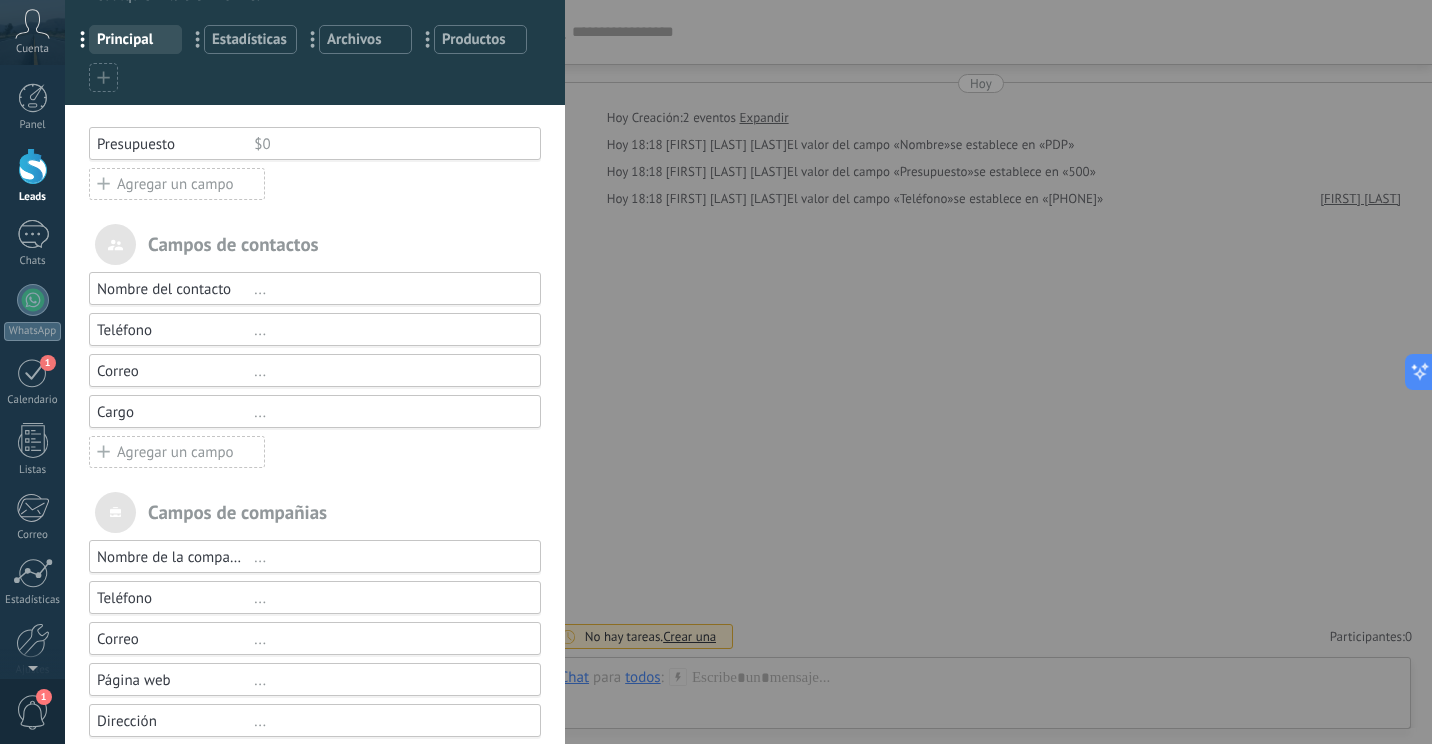 scroll, scrollTop: 0, scrollLeft: 0, axis: both 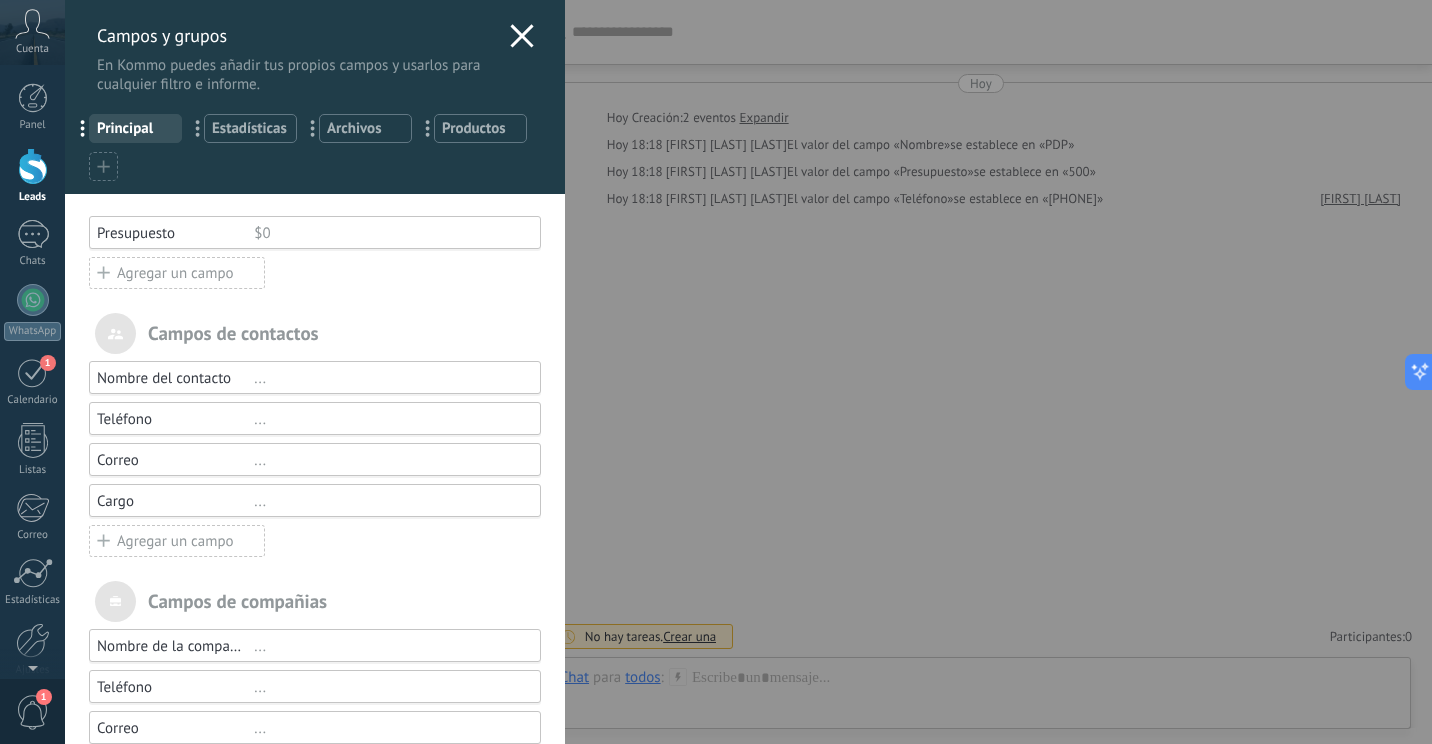 click 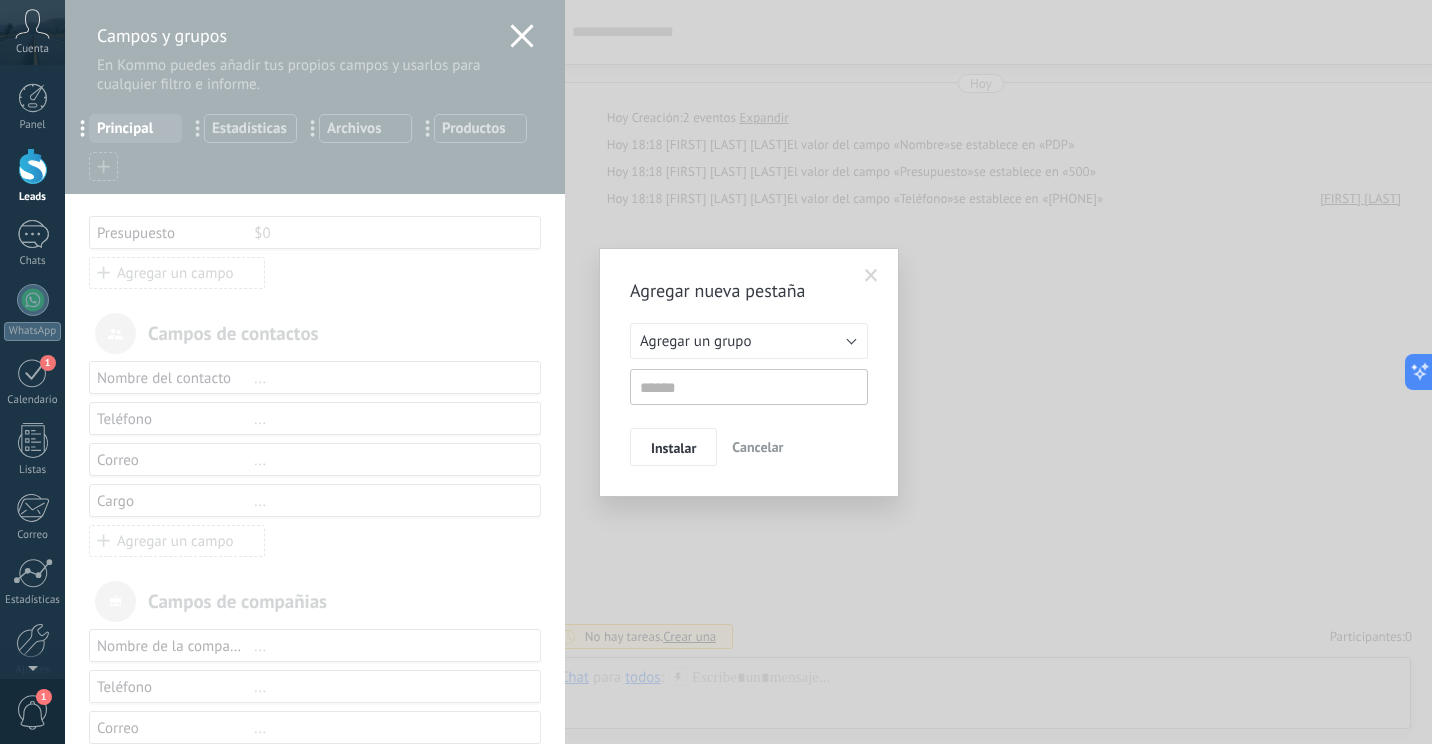 click at bounding box center (871, 276) 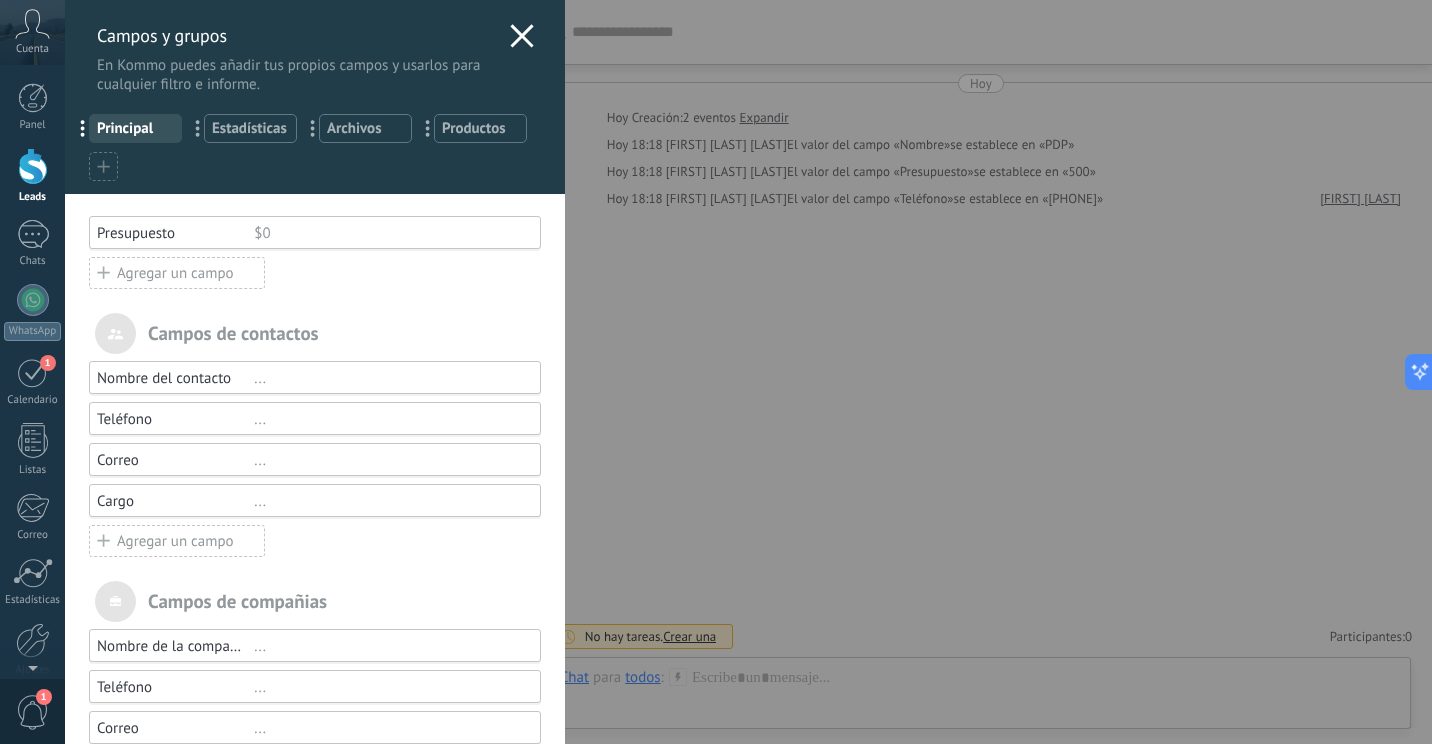 click 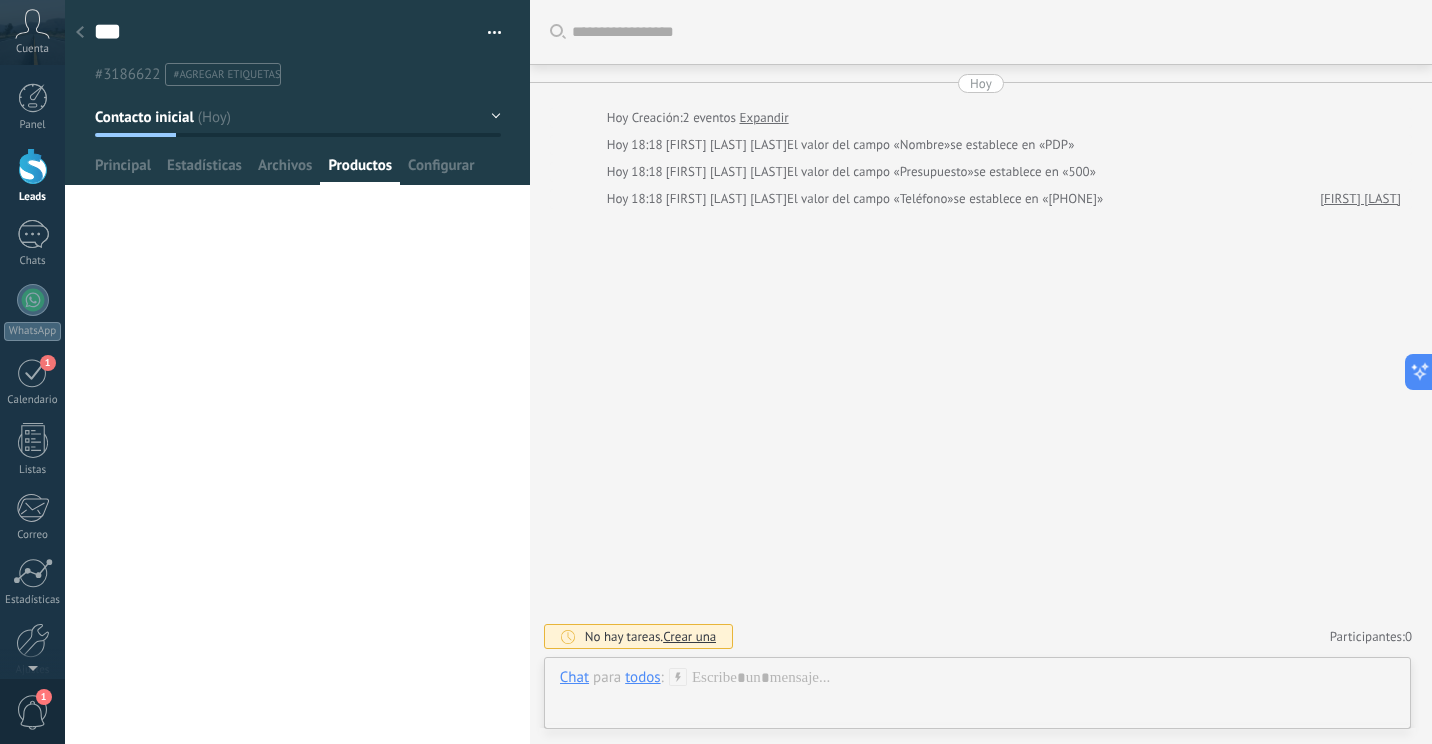click on "***
Guardar y crear
Imprimir
Administrar etiquetas
Exportar a excel" at bounding box center (298, 43) 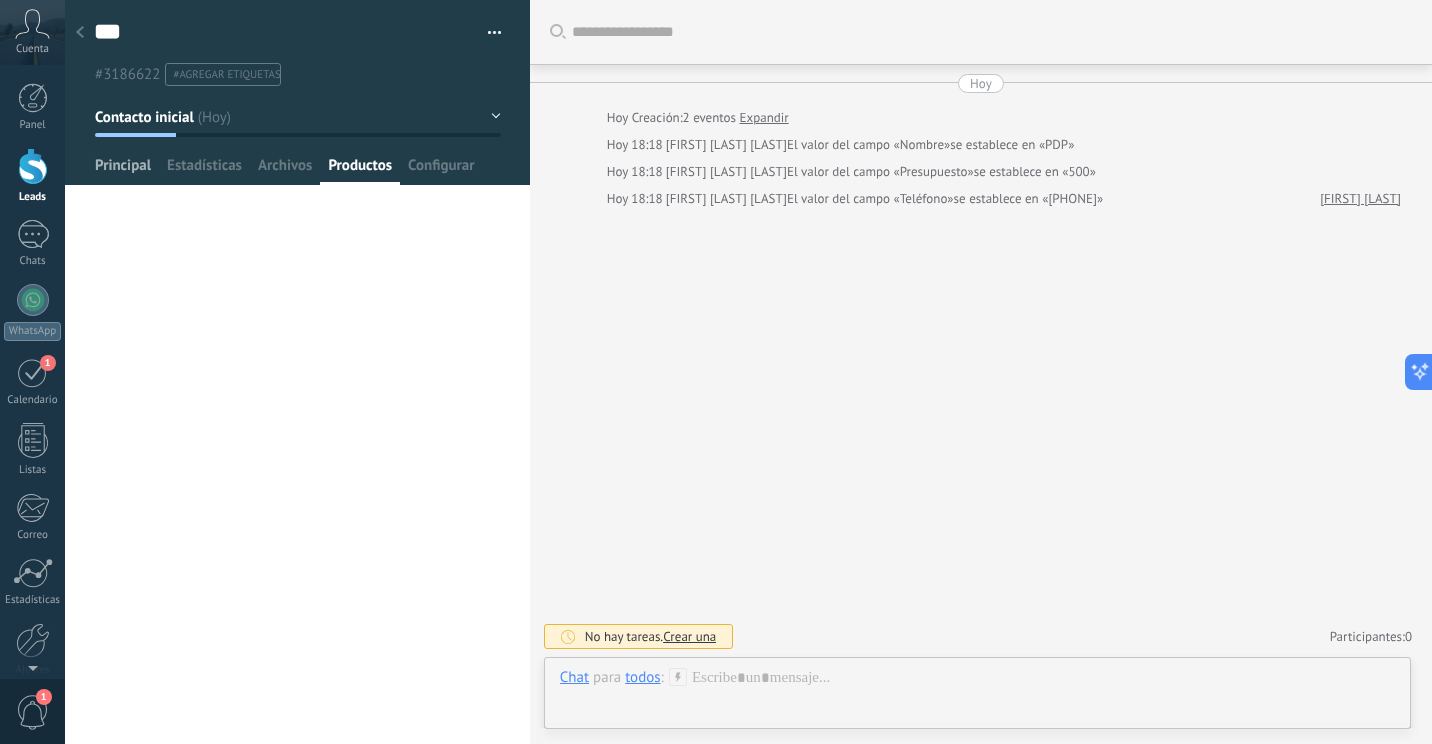 click on "Principal" at bounding box center [123, 170] 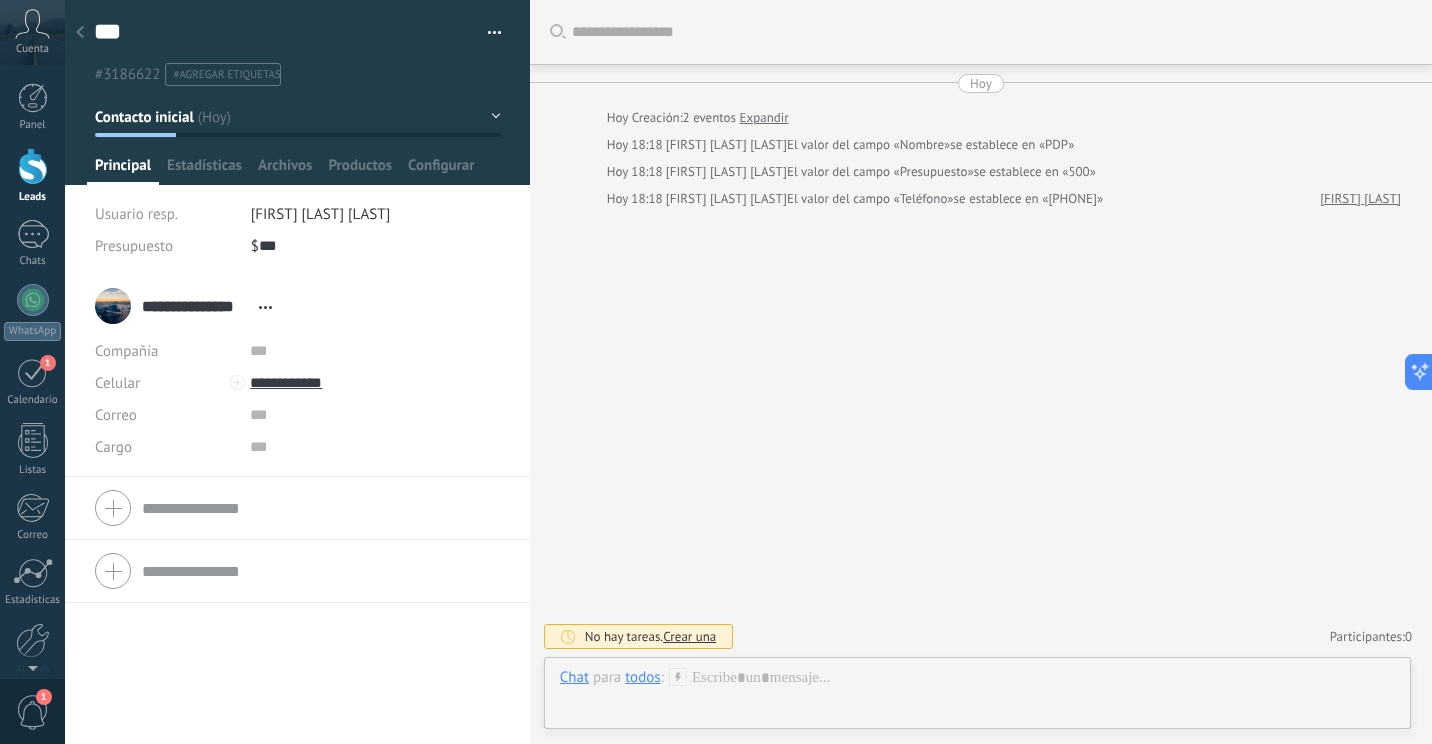 click on "Buscar Carga más Hoy Hoy Creación: 2 eventos Expandir Hoy 18:18 [FIRST] [LAST] [LAST] El valor del campo «Nombre» se establece en «PDP» Hoy 18:18 [FIRST] [LAST] [LAST] El valor del campo «Presupuesto» se establece en «500» Hoy 18:18 [FIRST] [LAST] [LAST] El valor del campo «Teléfono» se establece en «[PHONE]» [FIRST] [LAST] No hay tareas. Crear una Participantes: 0 Agregar usuario Bots: 0" at bounding box center [981, 372] 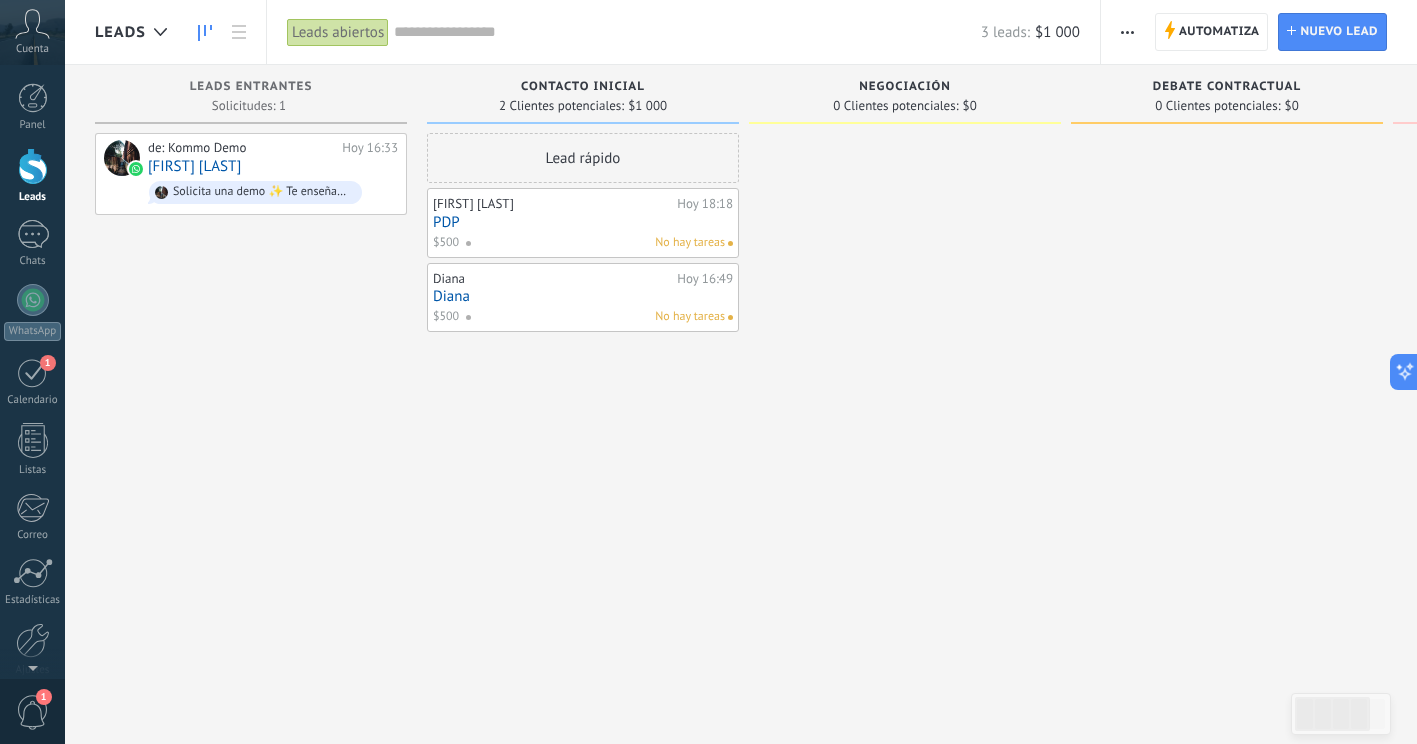 click on "No hay tareas" at bounding box center [595, 243] 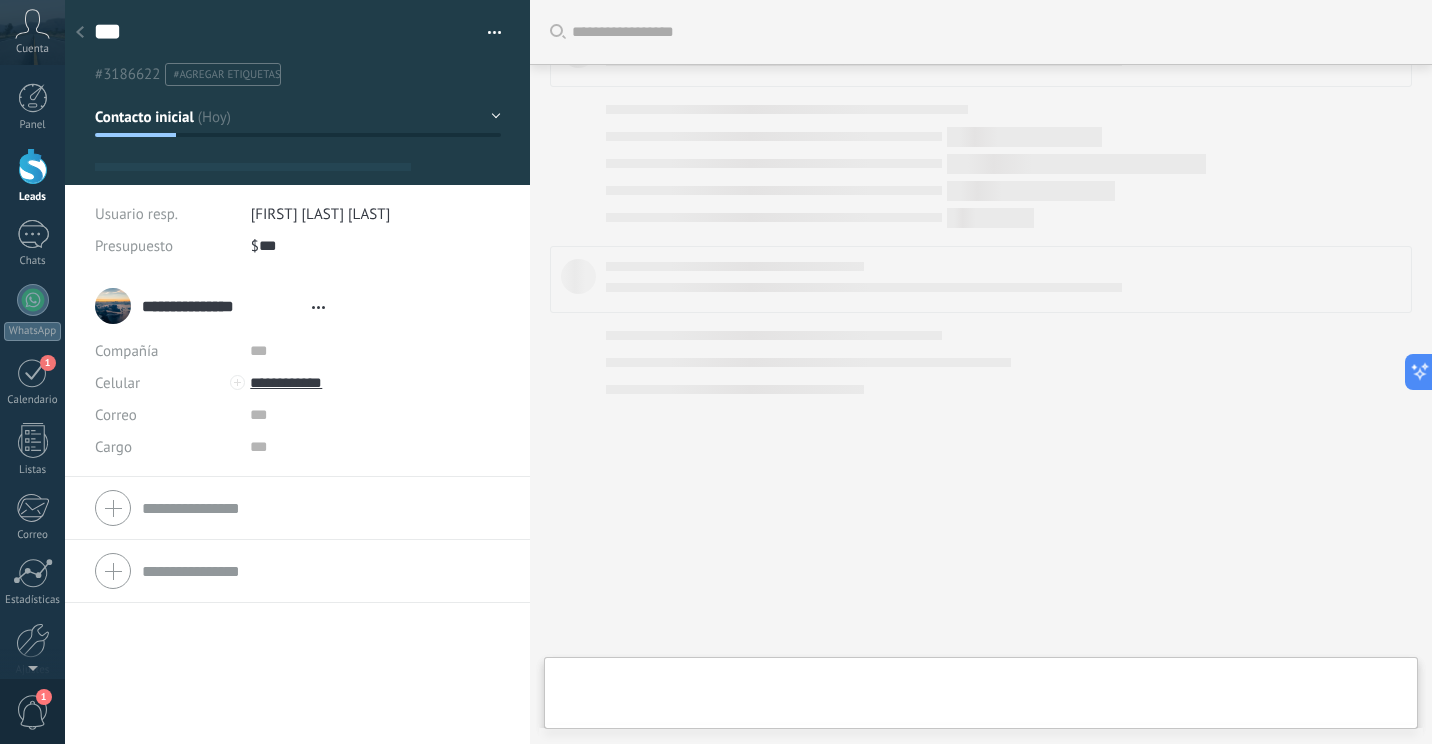 type on "***" 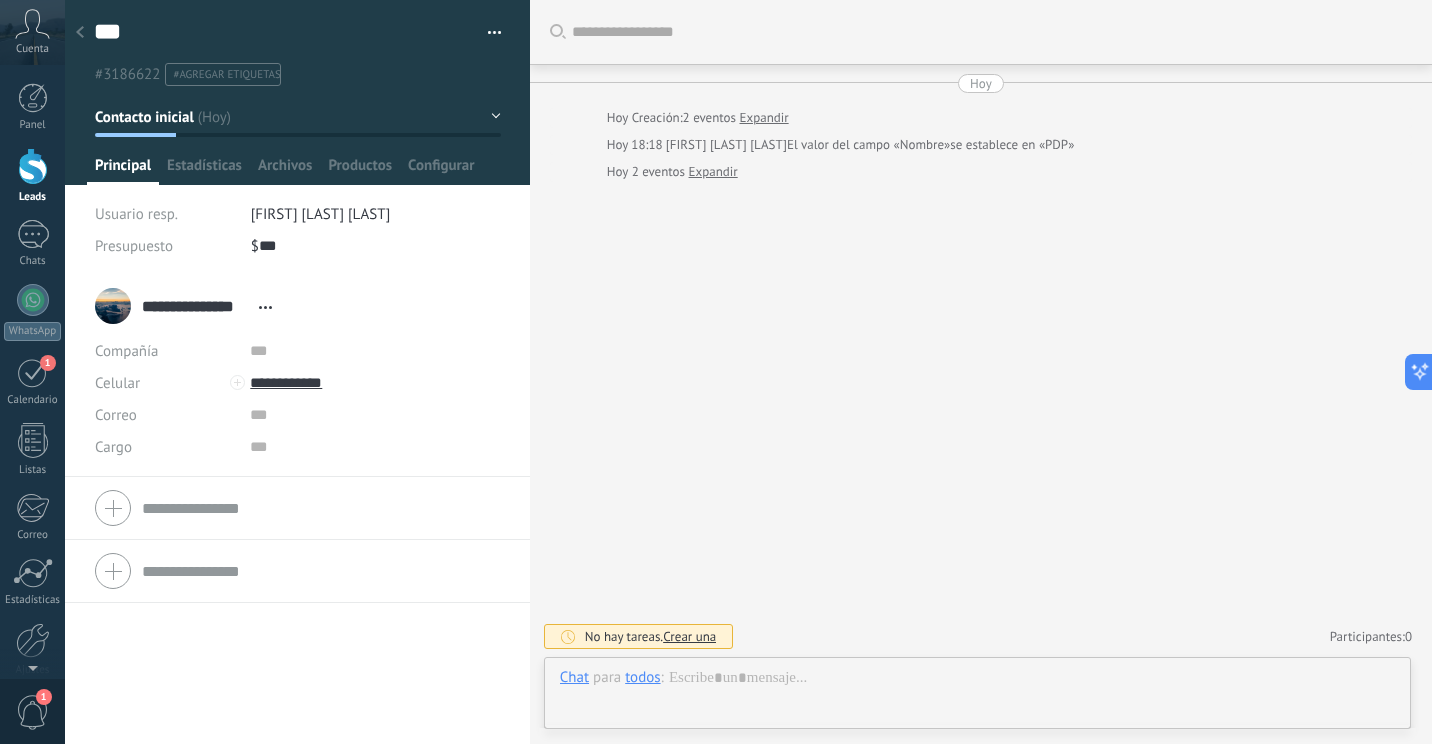 scroll, scrollTop: 30, scrollLeft: 0, axis: vertical 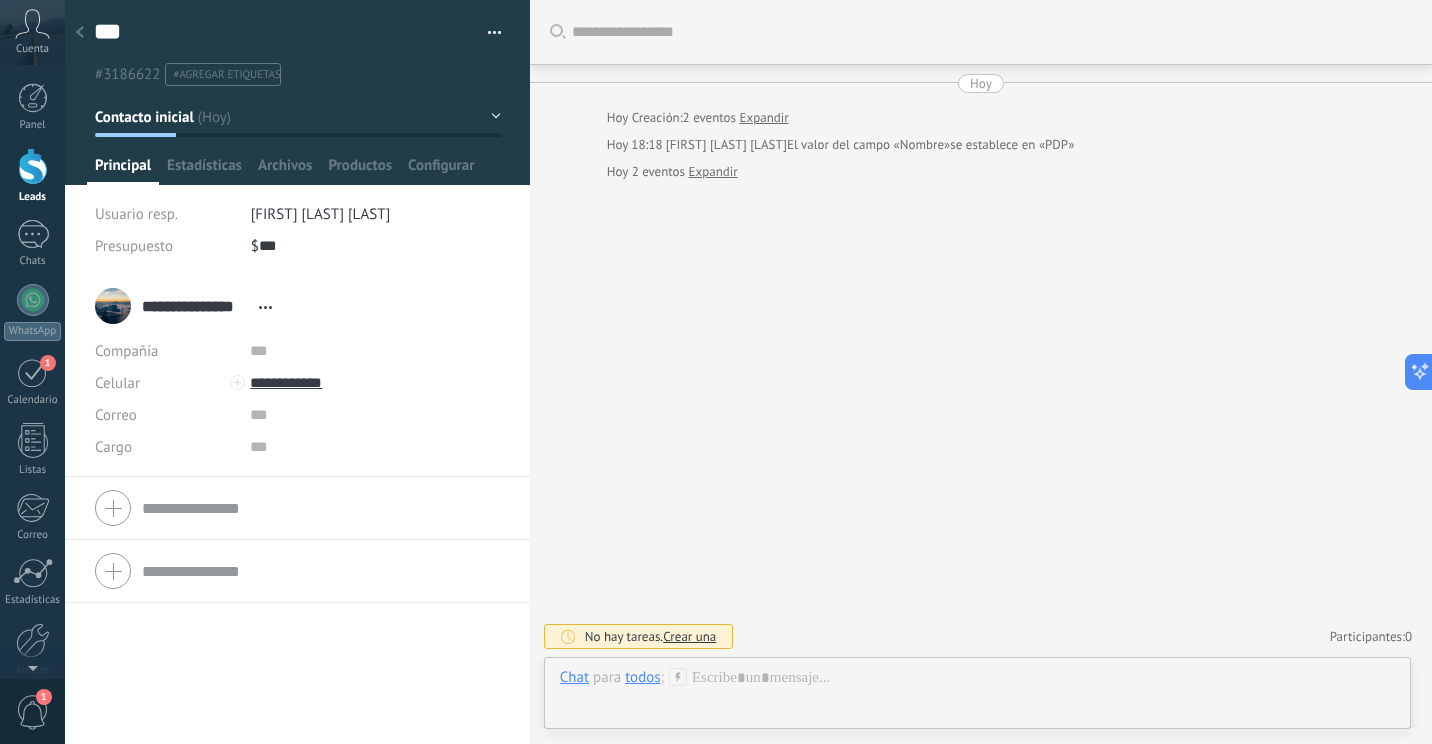 click 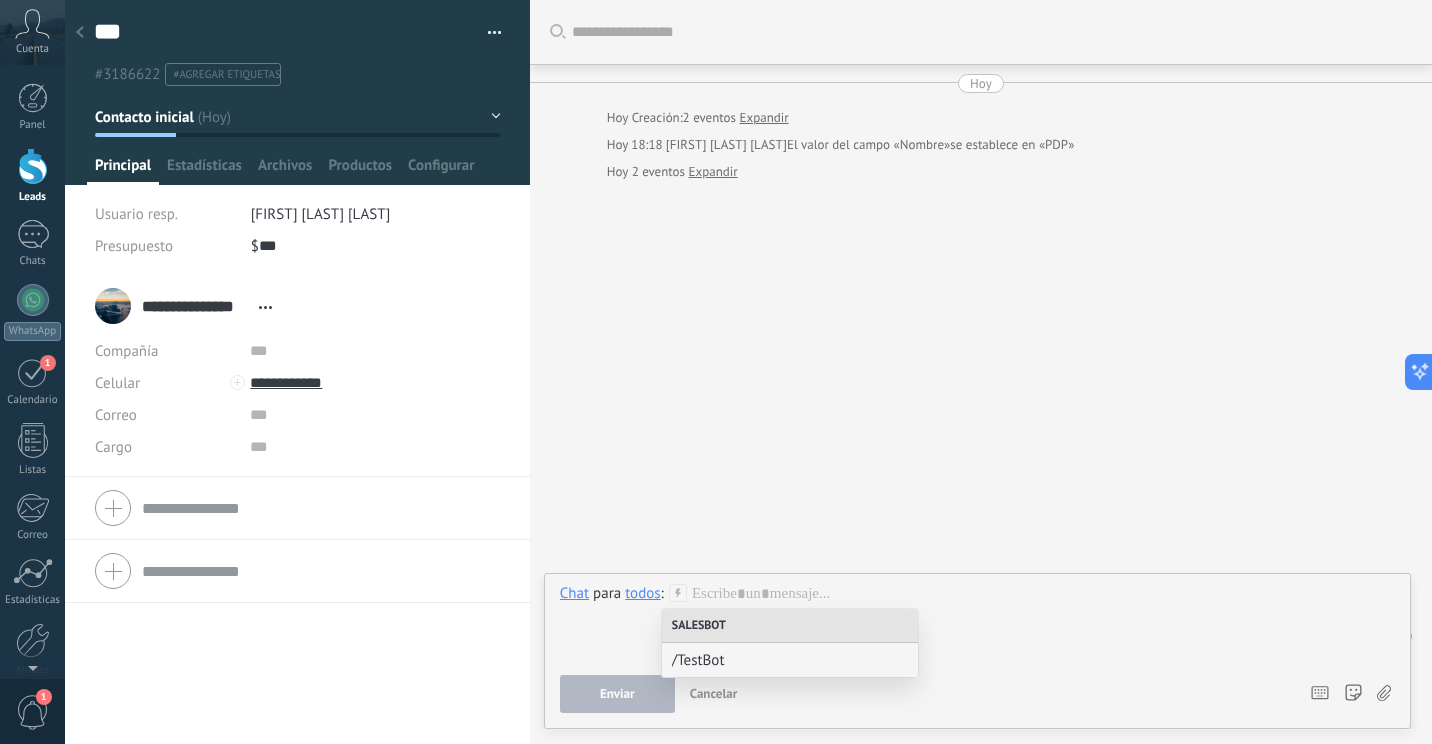 click on "Buscar Carga más Hoy Hoy Creación: 2 eventos Expandir Hoy 18:18 [FIRST] [LAST] [LAST] El valor del campo «Nombre» se establece en «PDP» Hoy 2 eventos Expandir No hay tareas. Crear una Participantes: 0 Agregar usuario Bots: 0" at bounding box center (981, 372) 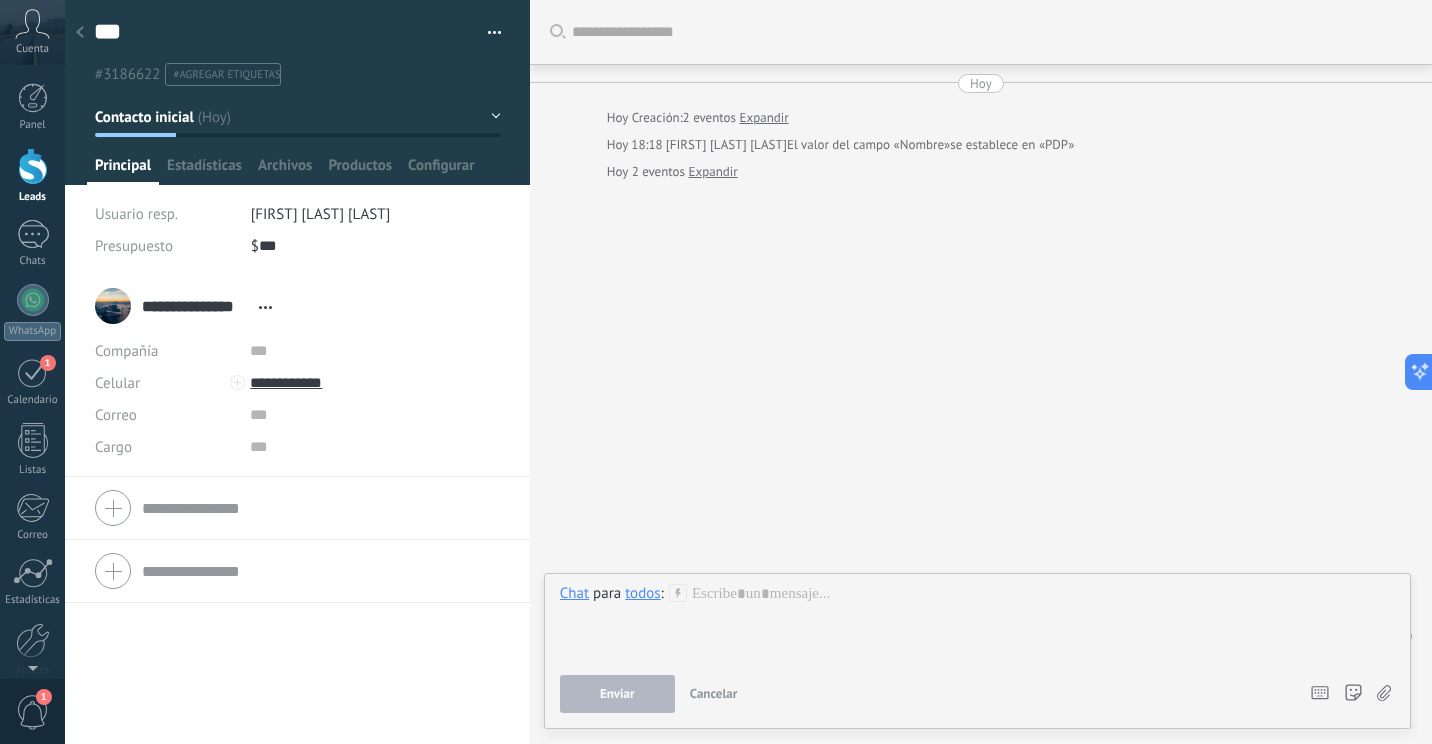 click on "Cancelar" at bounding box center [714, 693] 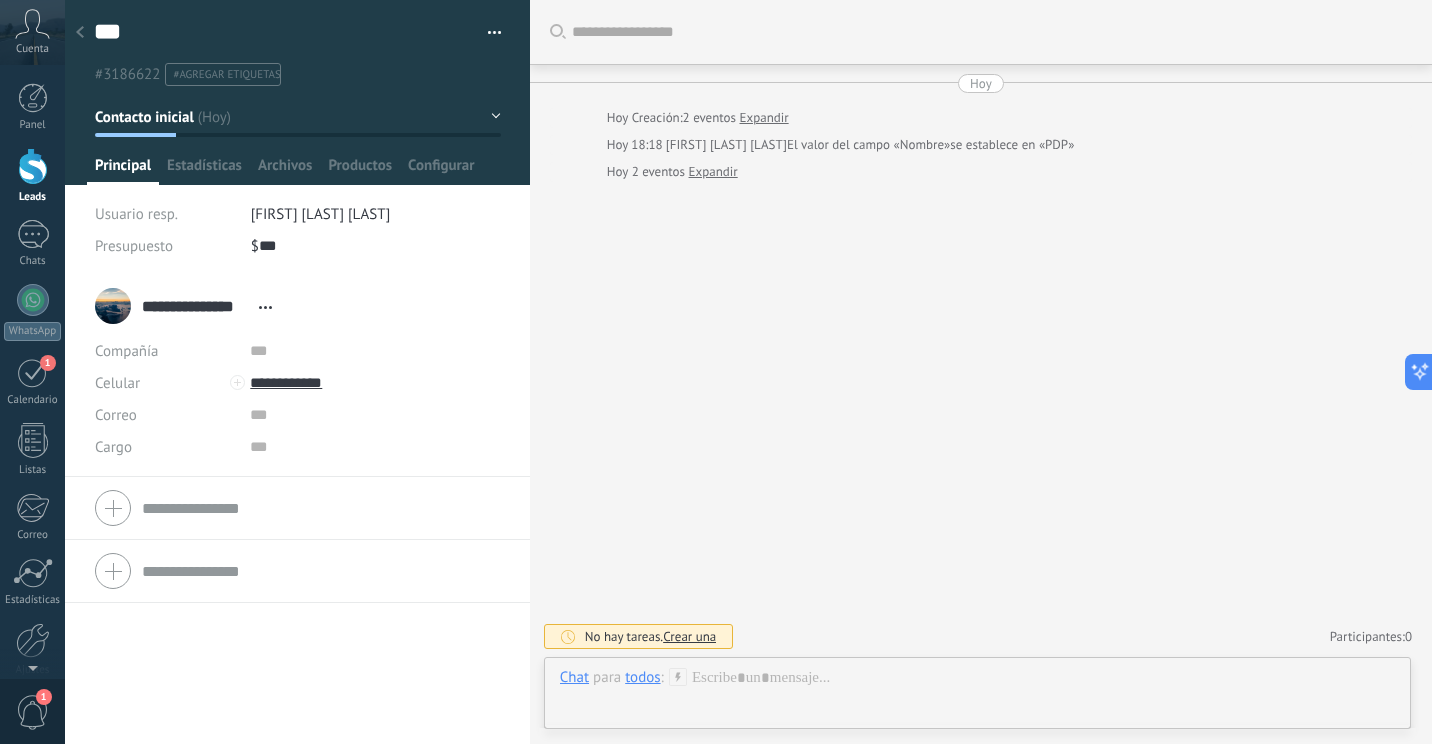 click on "#agregar etiquetas" at bounding box center (226, 75) 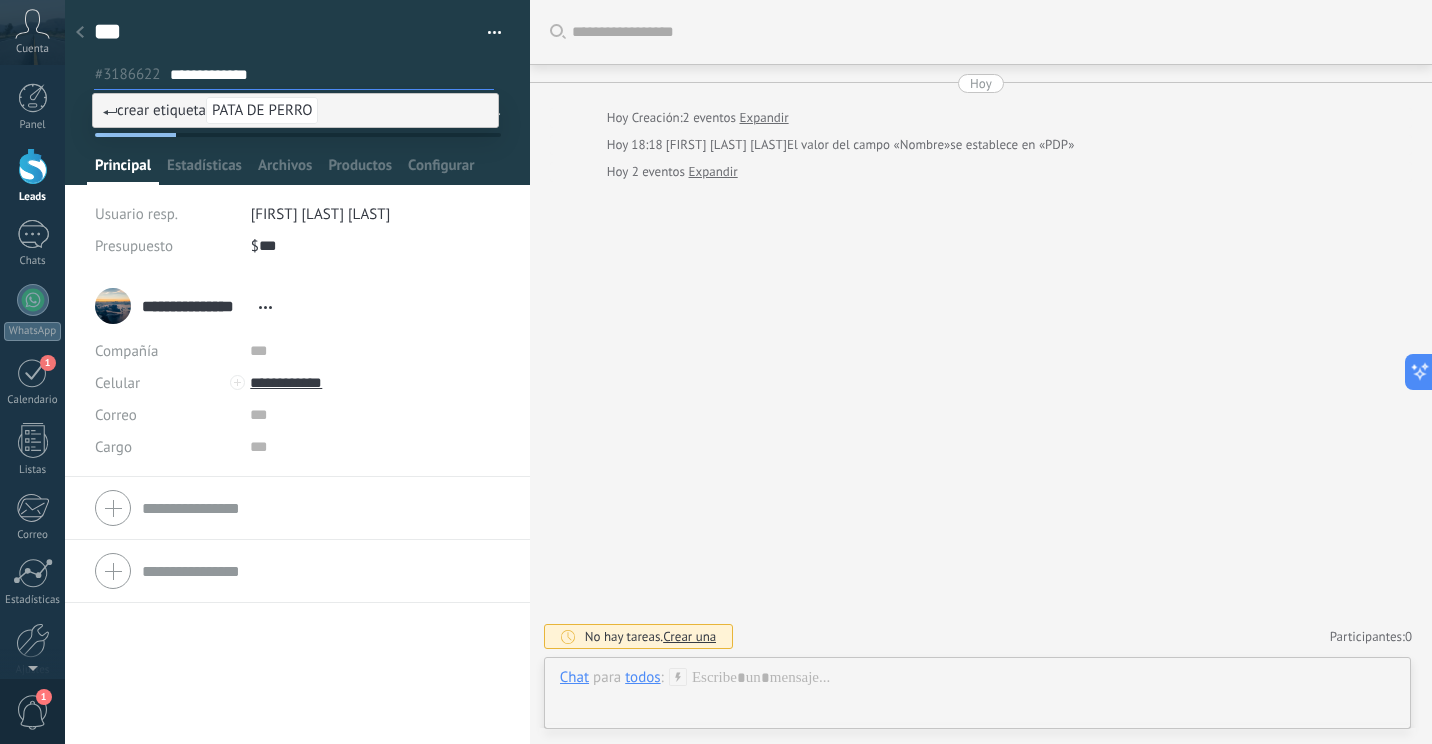 type on "**********" 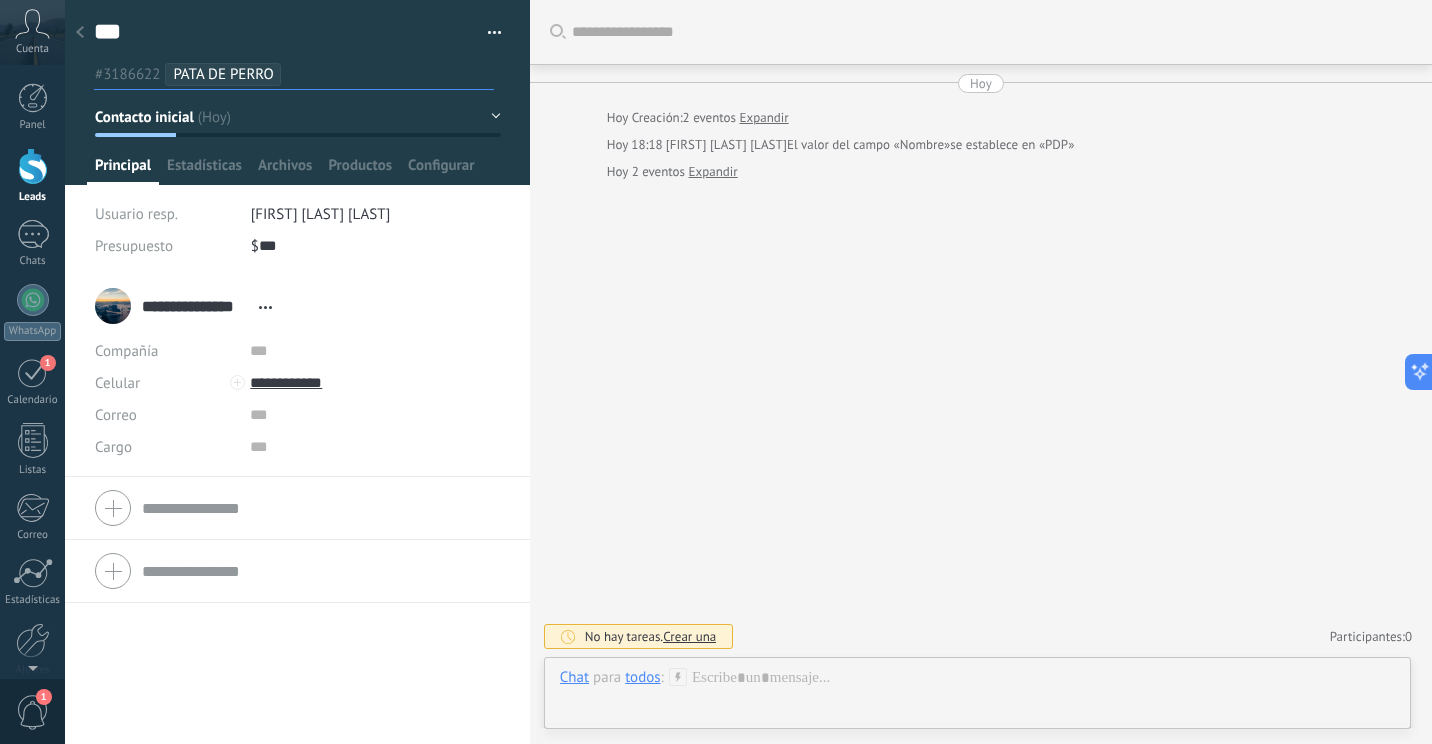 click 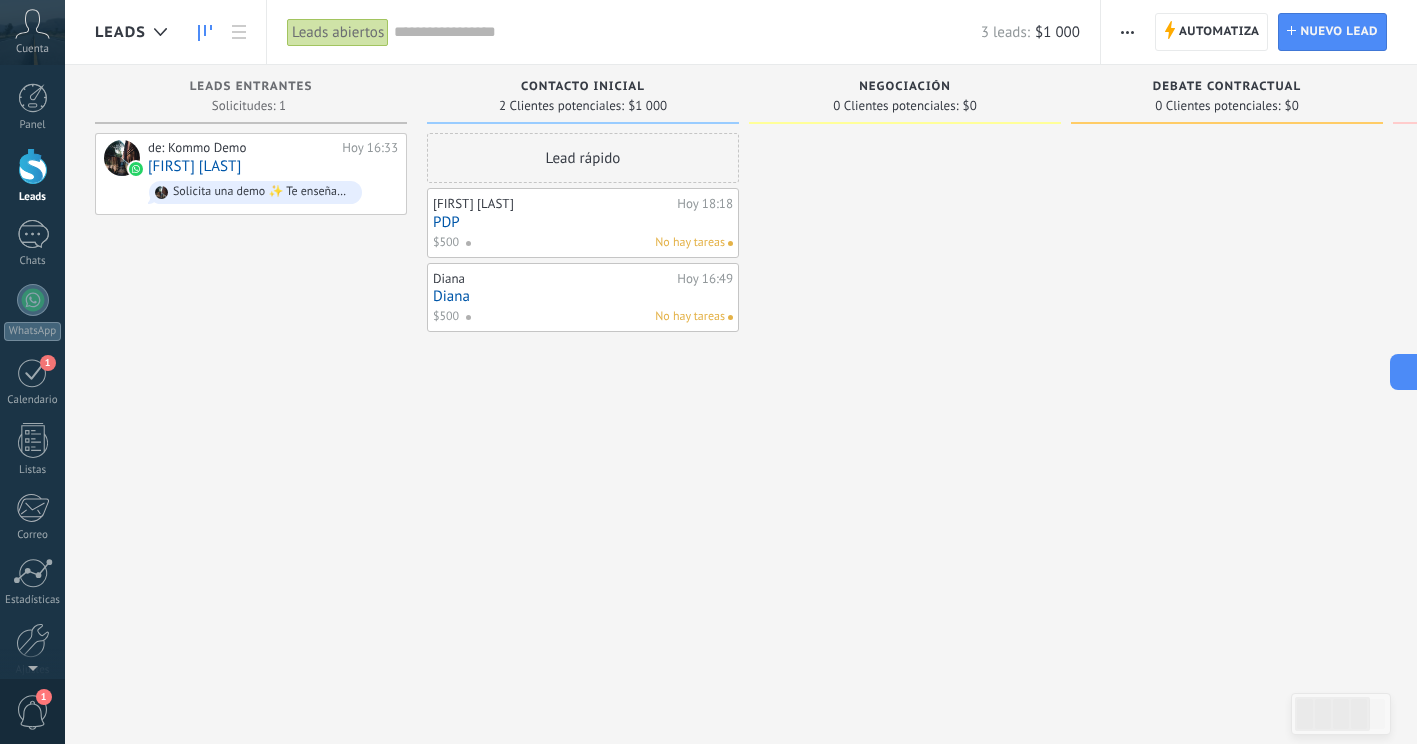 click on "PDP" at bounding box center (583, 222) 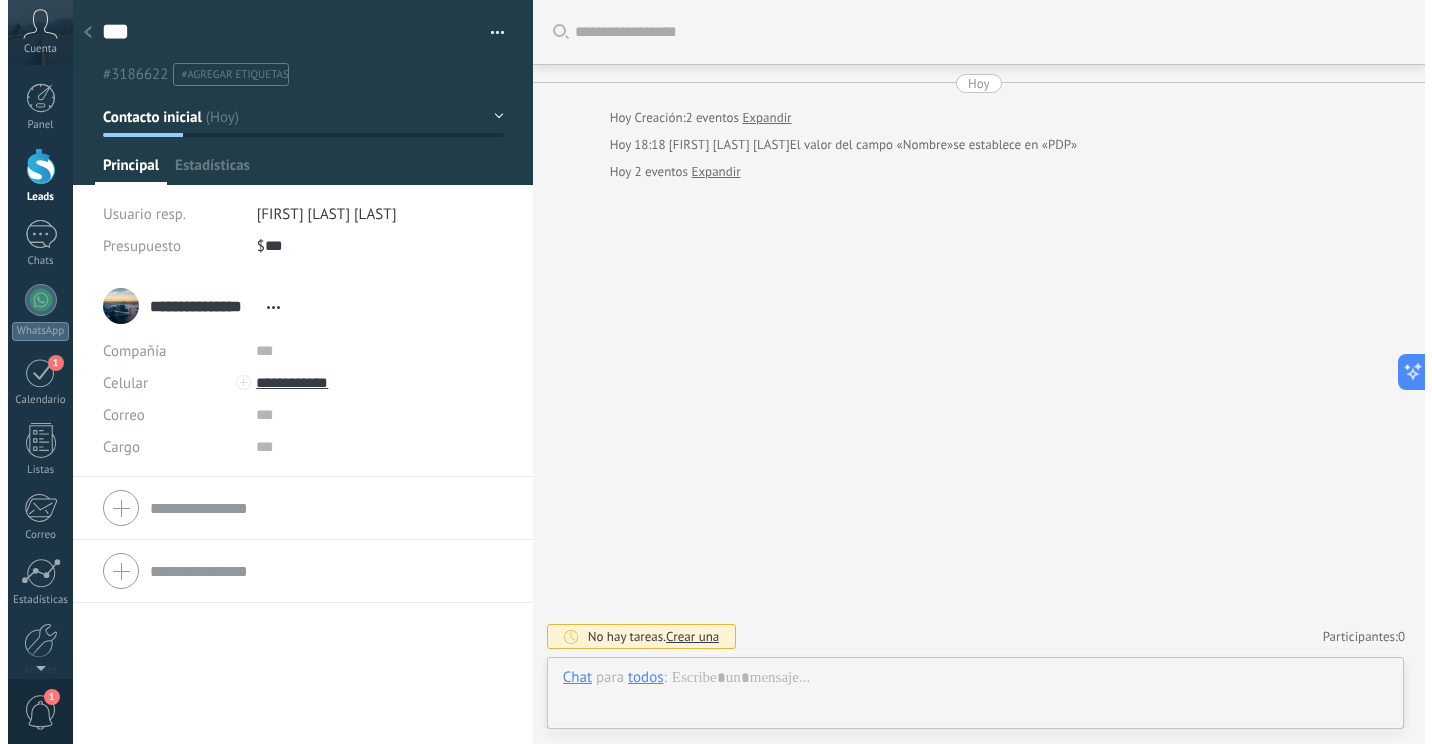 scroll, scrollTop: 30, scrollLeft: 0, axis: vertical 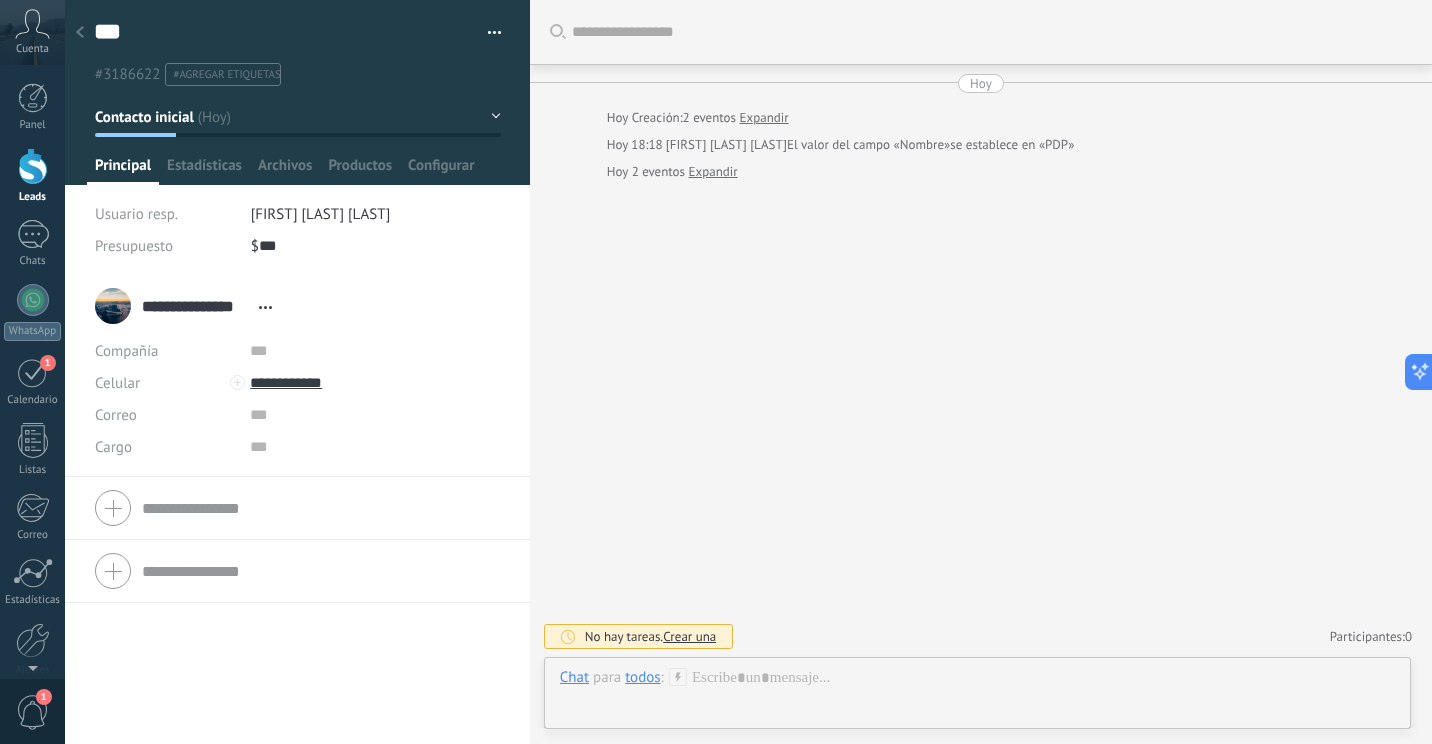 click on "#agregar etiquetas" at bounding box center (226, 75) 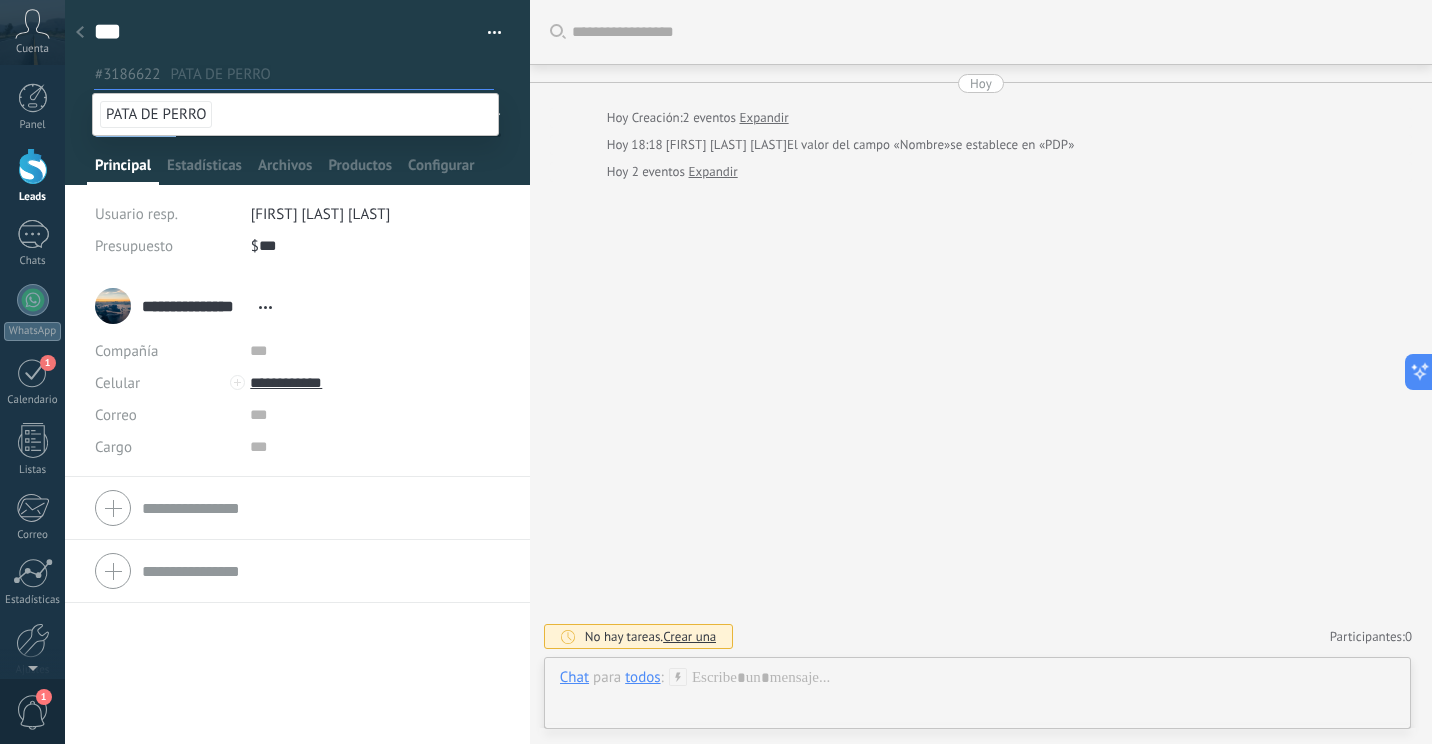 click on "PATA DE PERRO" at bounding box center (156, 114) 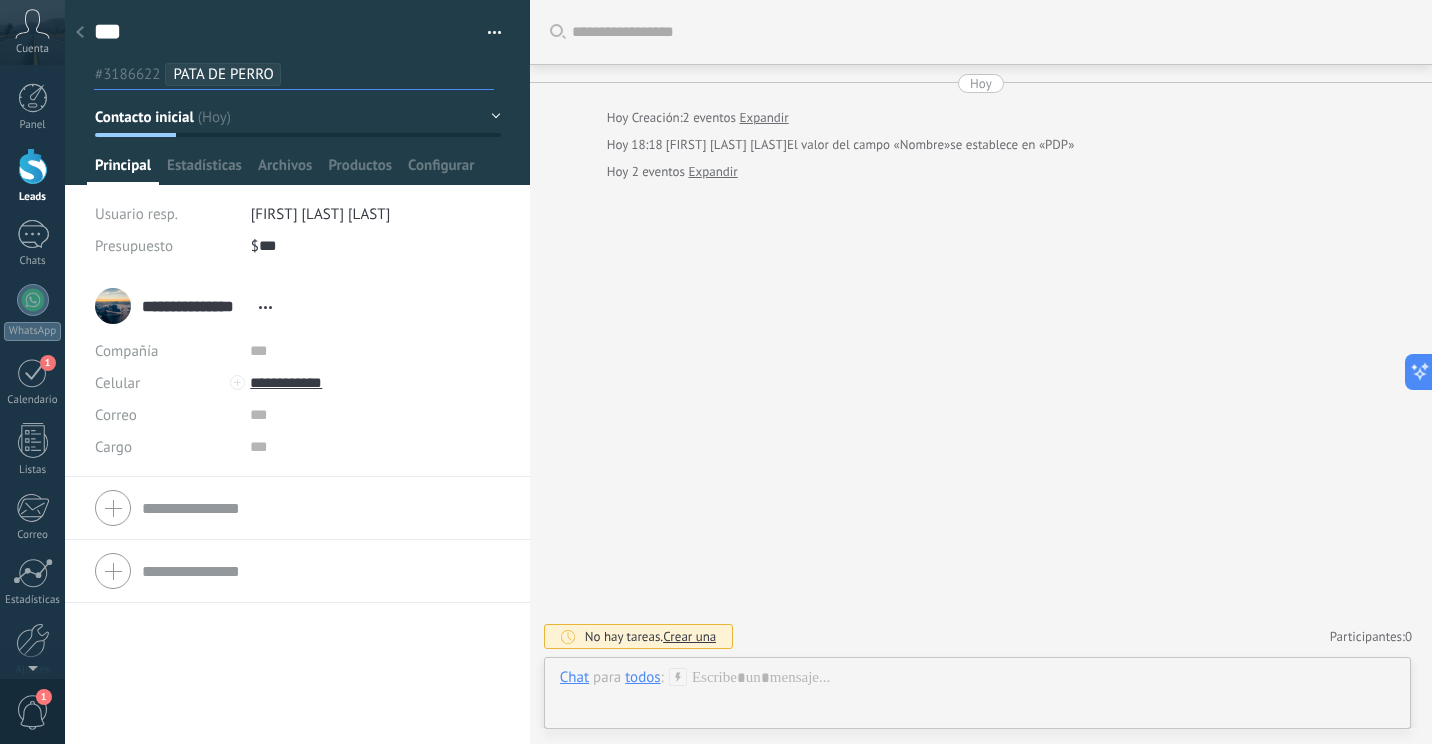 click at bounding box center [487, 33] 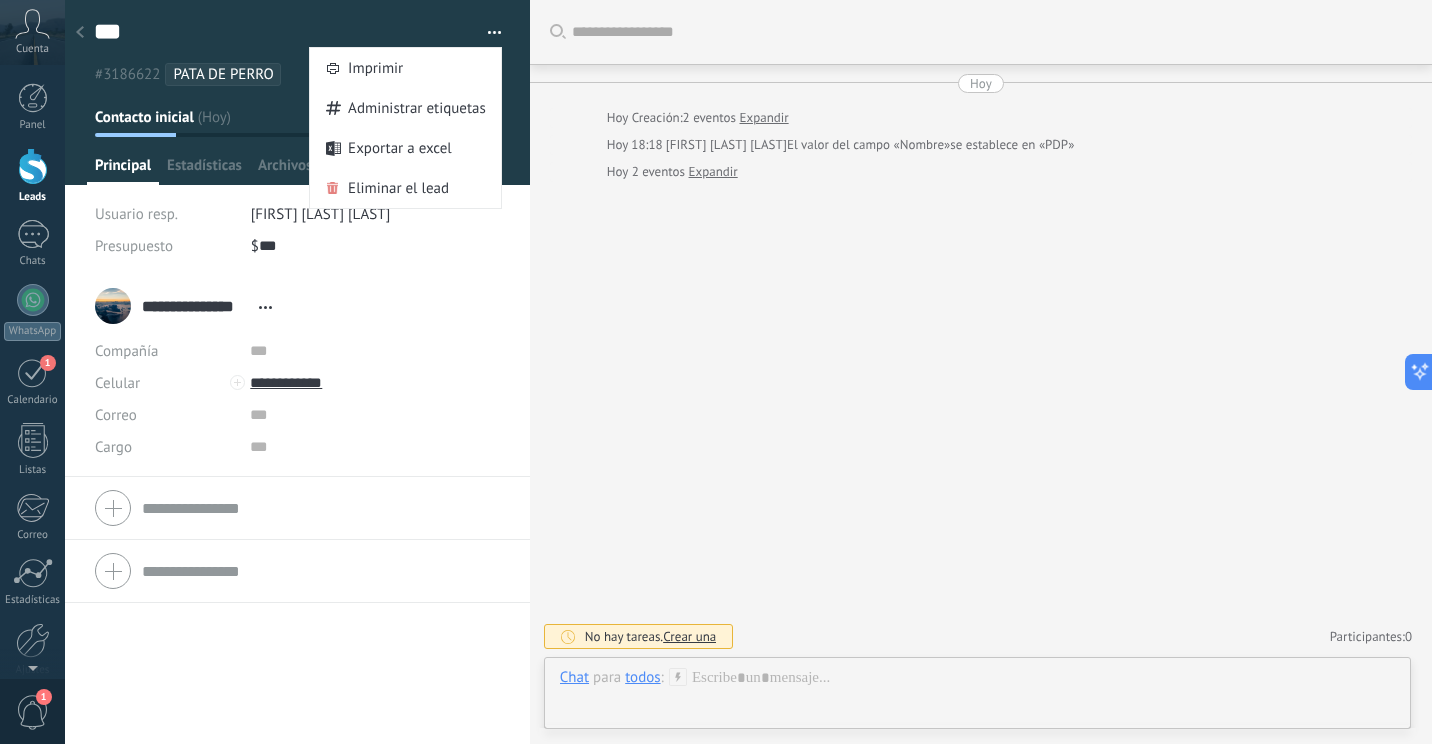 click on "**********" at bounding box center (297, 509) 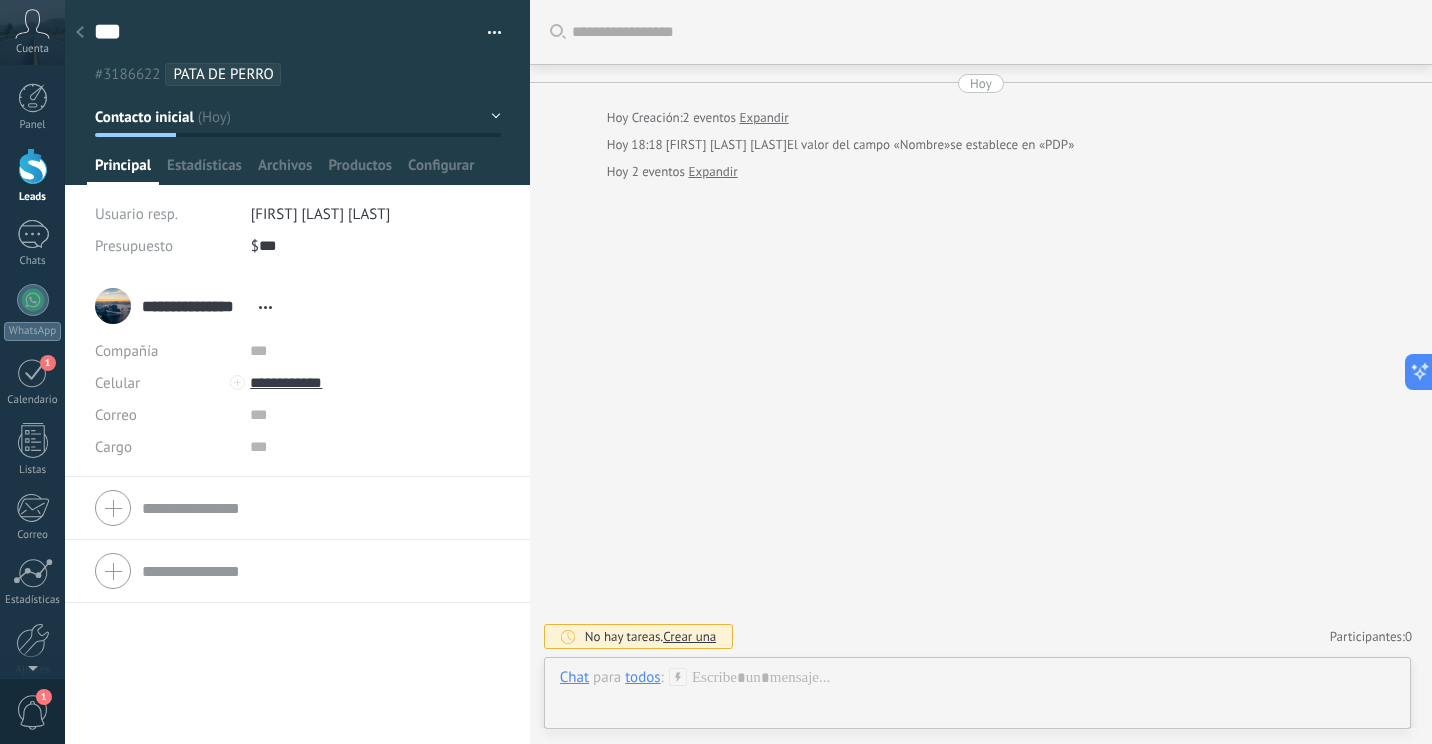 click on "#3186622 PATA DE PERRO" at bounding box center (294, 74) 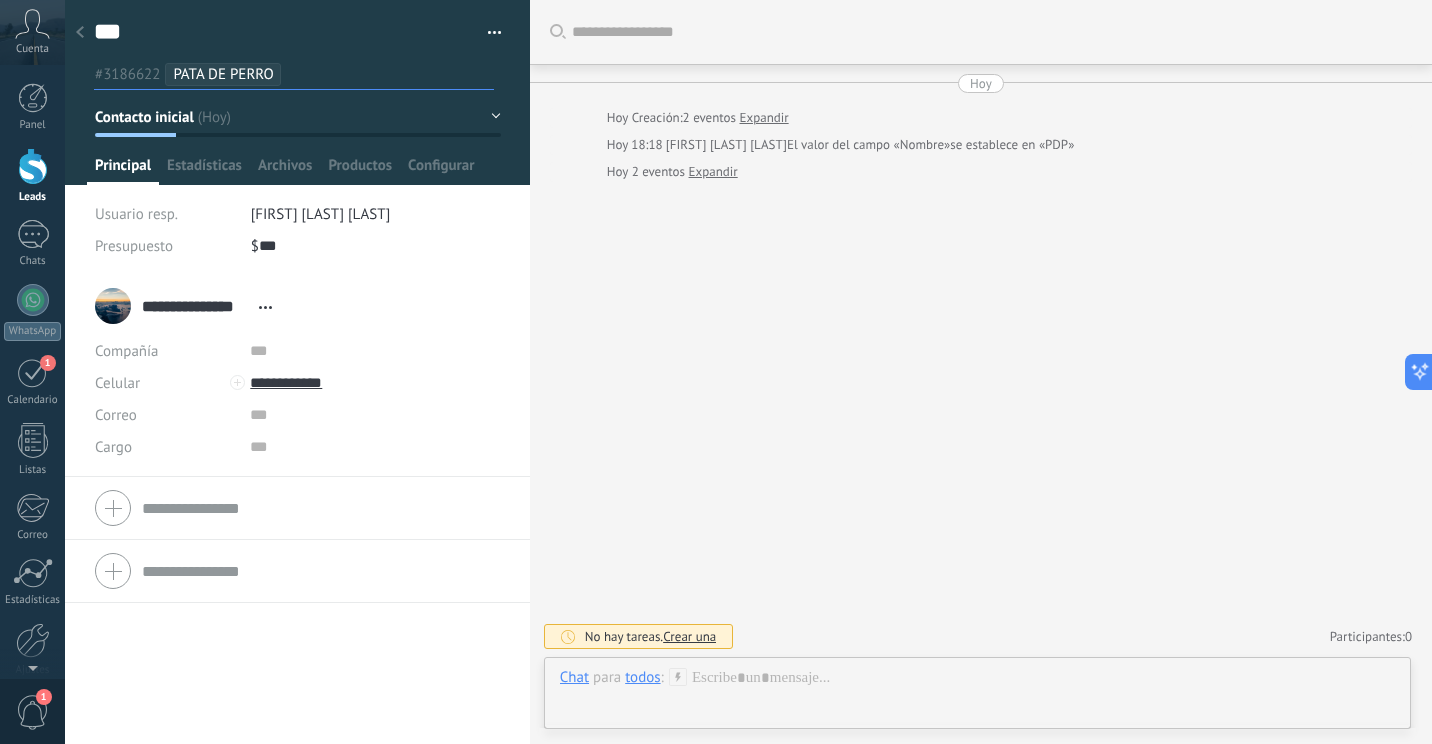 click at bounding box center [487, 33] 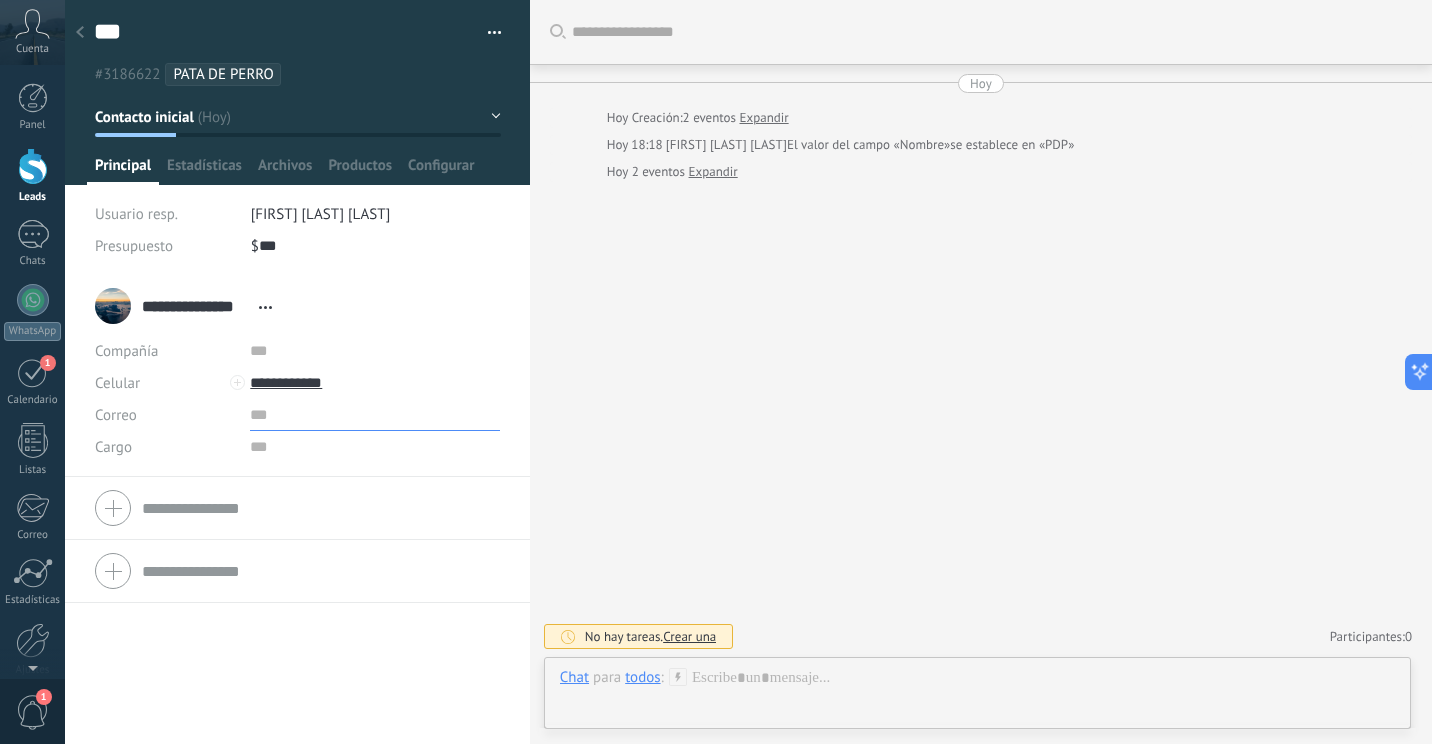 click at bounding box center [374, 415] 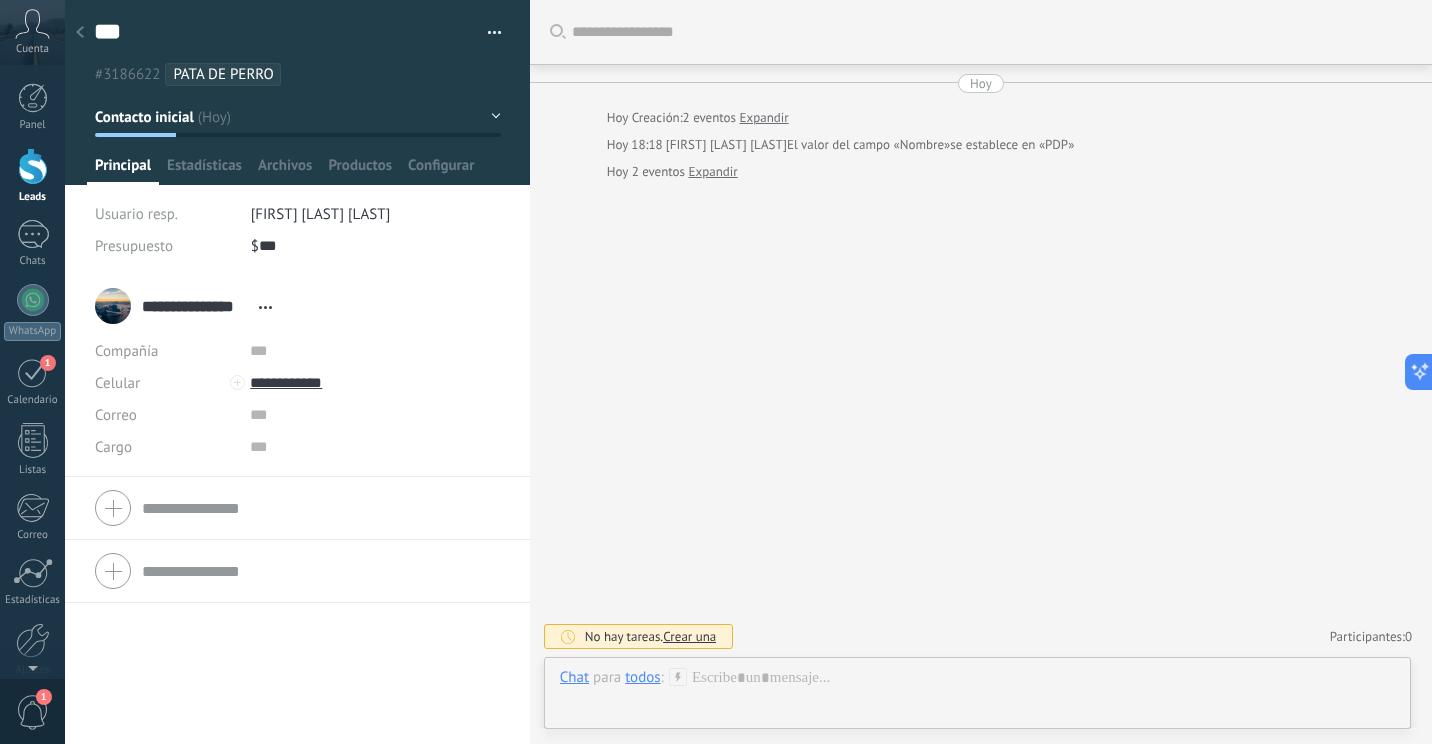 click 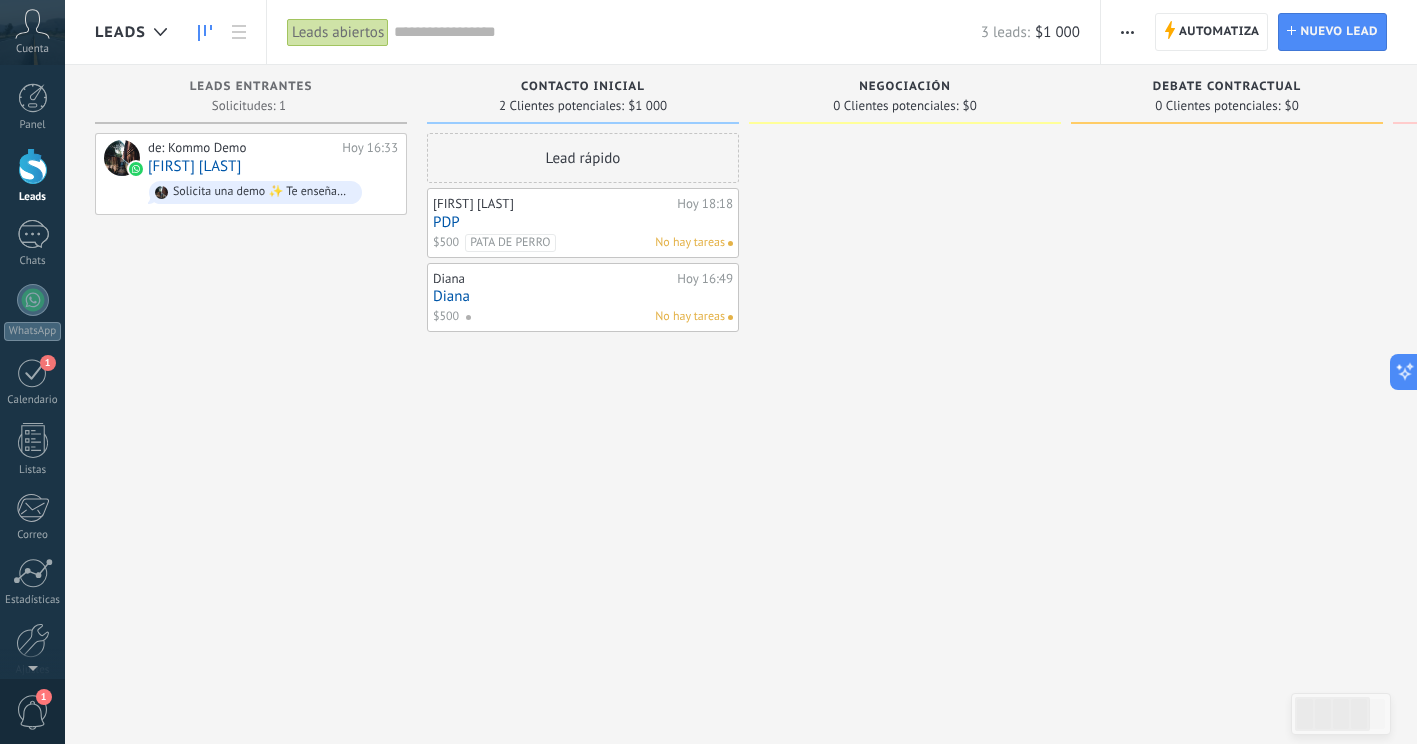 click on "de: Kommo Demo Hoy 16:33 [FIRST] [LAST] Solicita una demo
✨ Te enseñamos cómo funciona en directo 🎥." at bounding box center (251, 374) 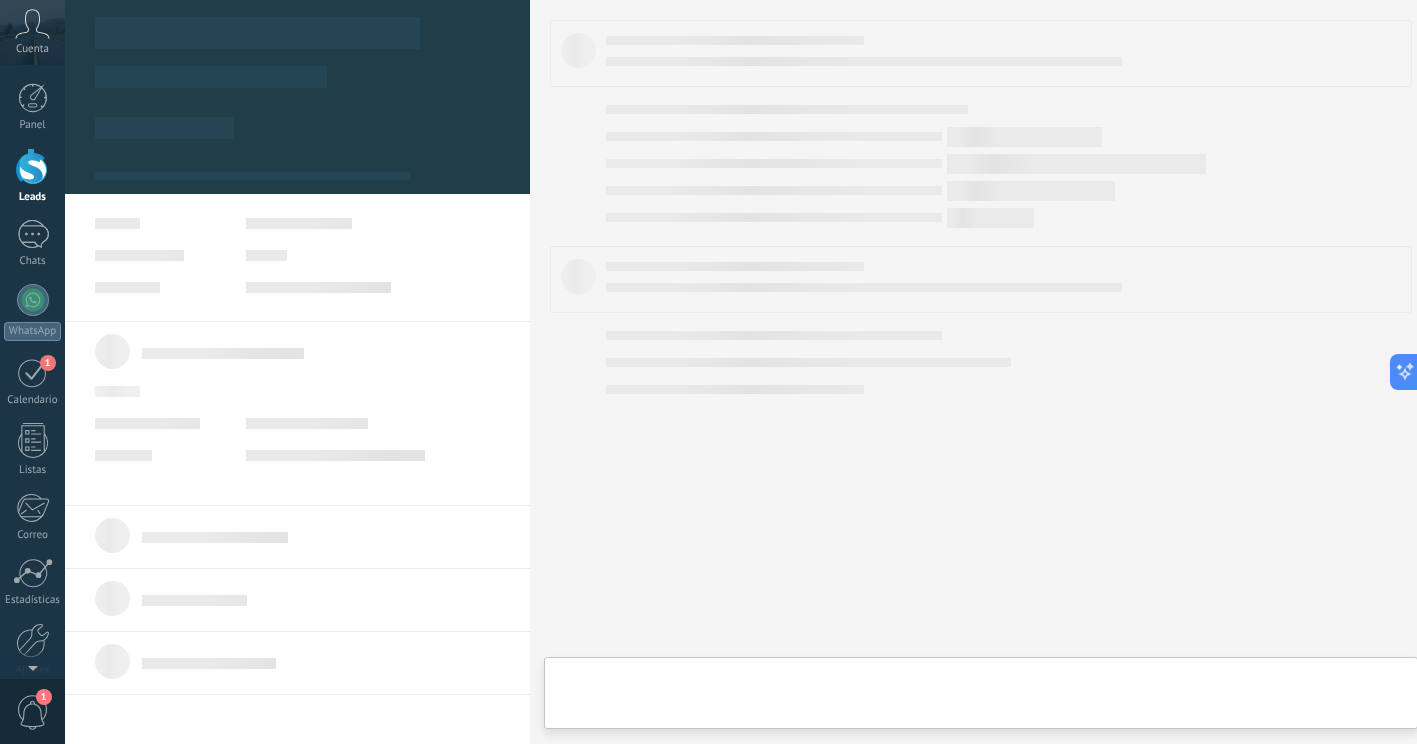 type on "*****" 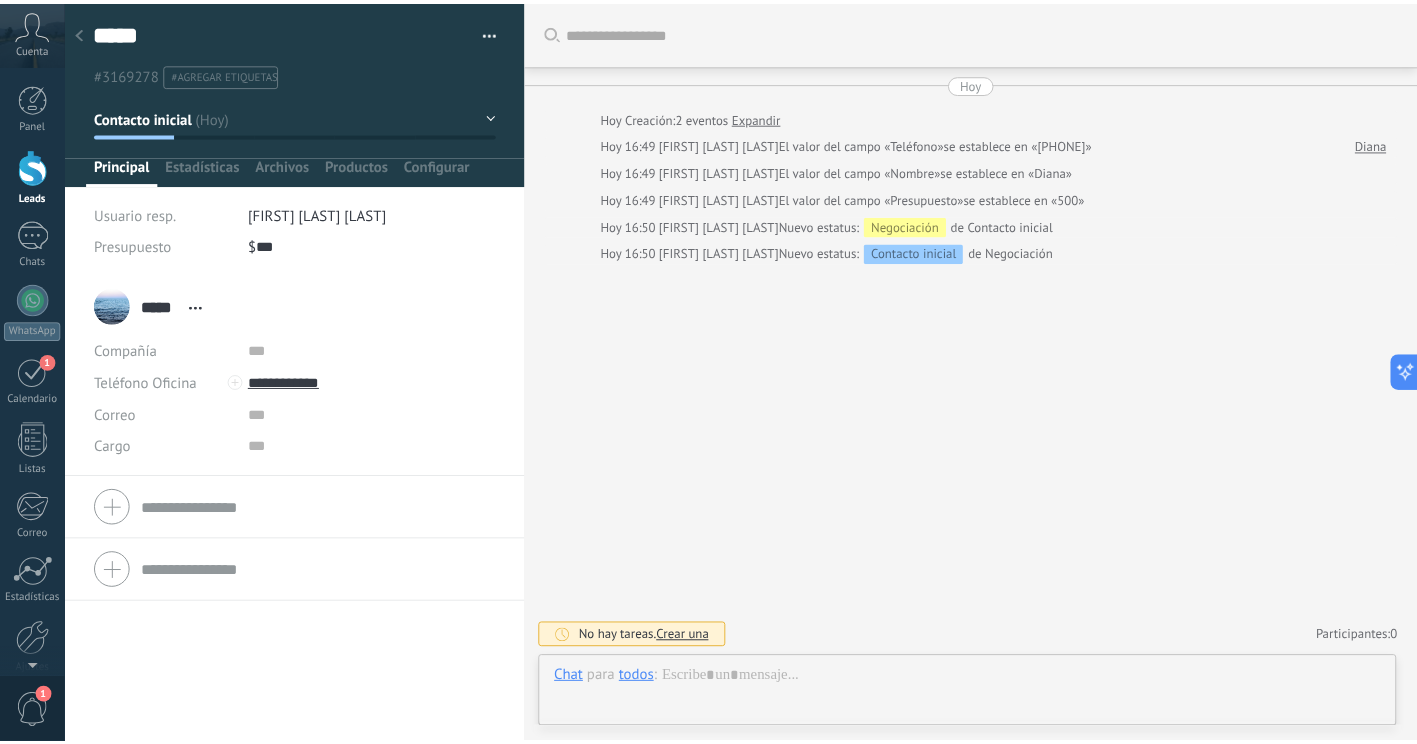 scroll, scrollTop: 30, scrollLeft: 0, axis: vertical 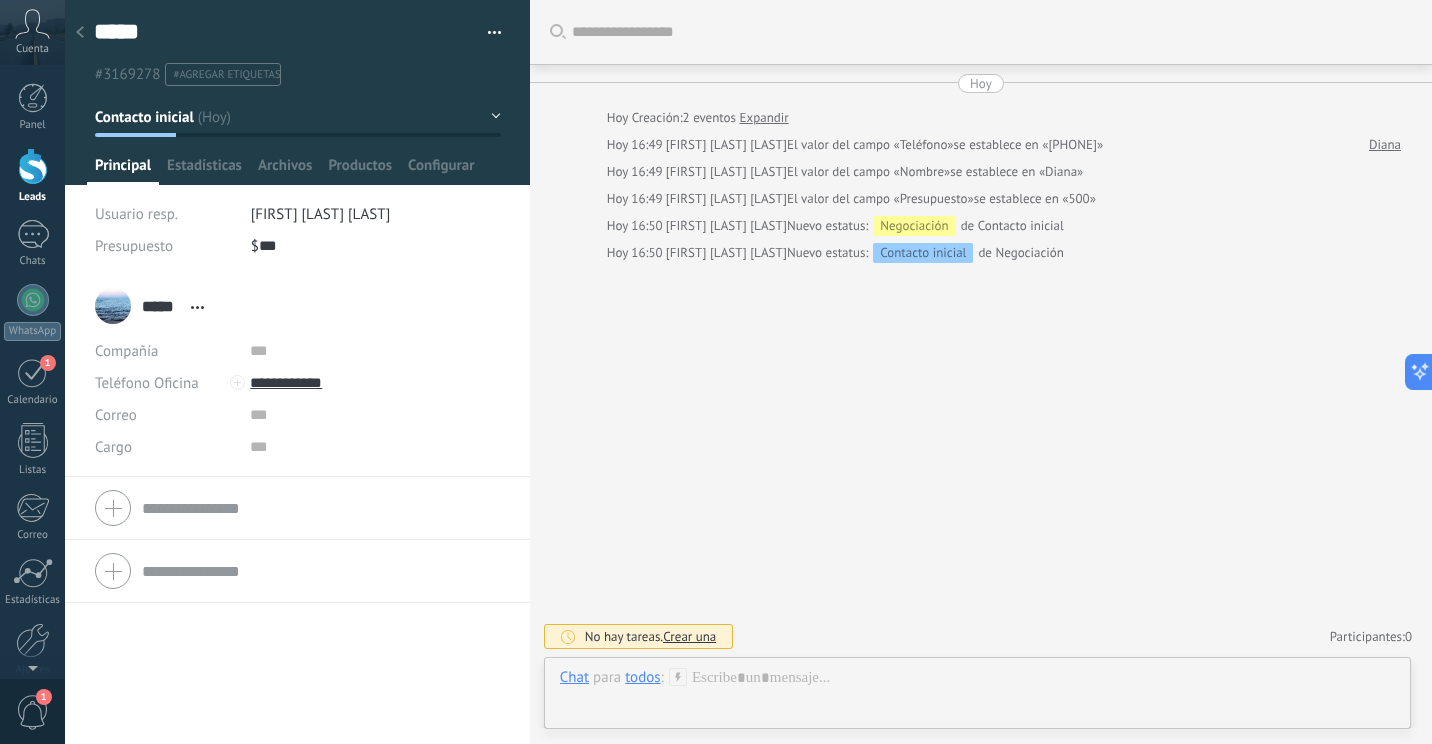 click on "#agregar etiquetas" at bounding box center [226, 75] 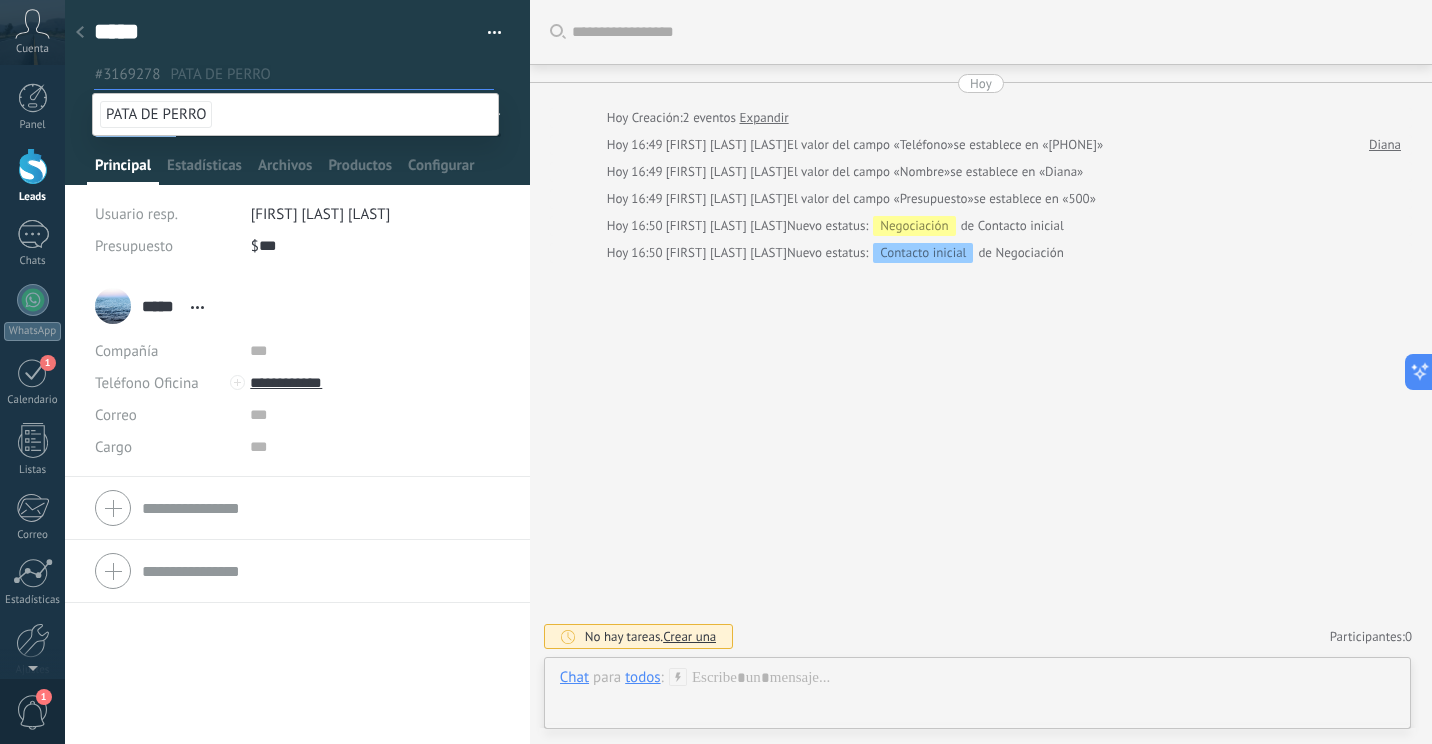 click on "PATA DE PERRO" at bounding box center [156, 114] 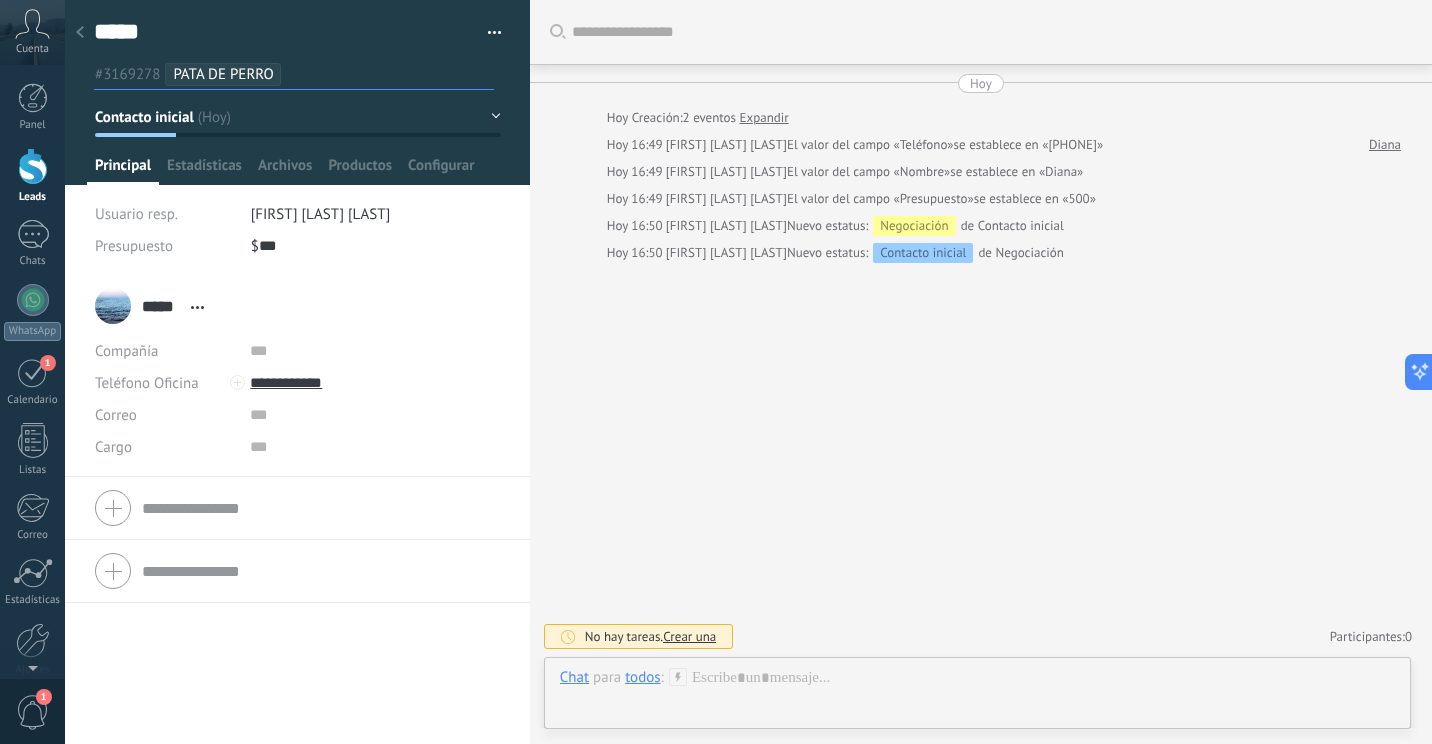 click on "***** [FIRST]
***** [FIRST]
[LAST]
Abrir detalle
Copie el nombre
Desatar" at bounding box center [297, 306] 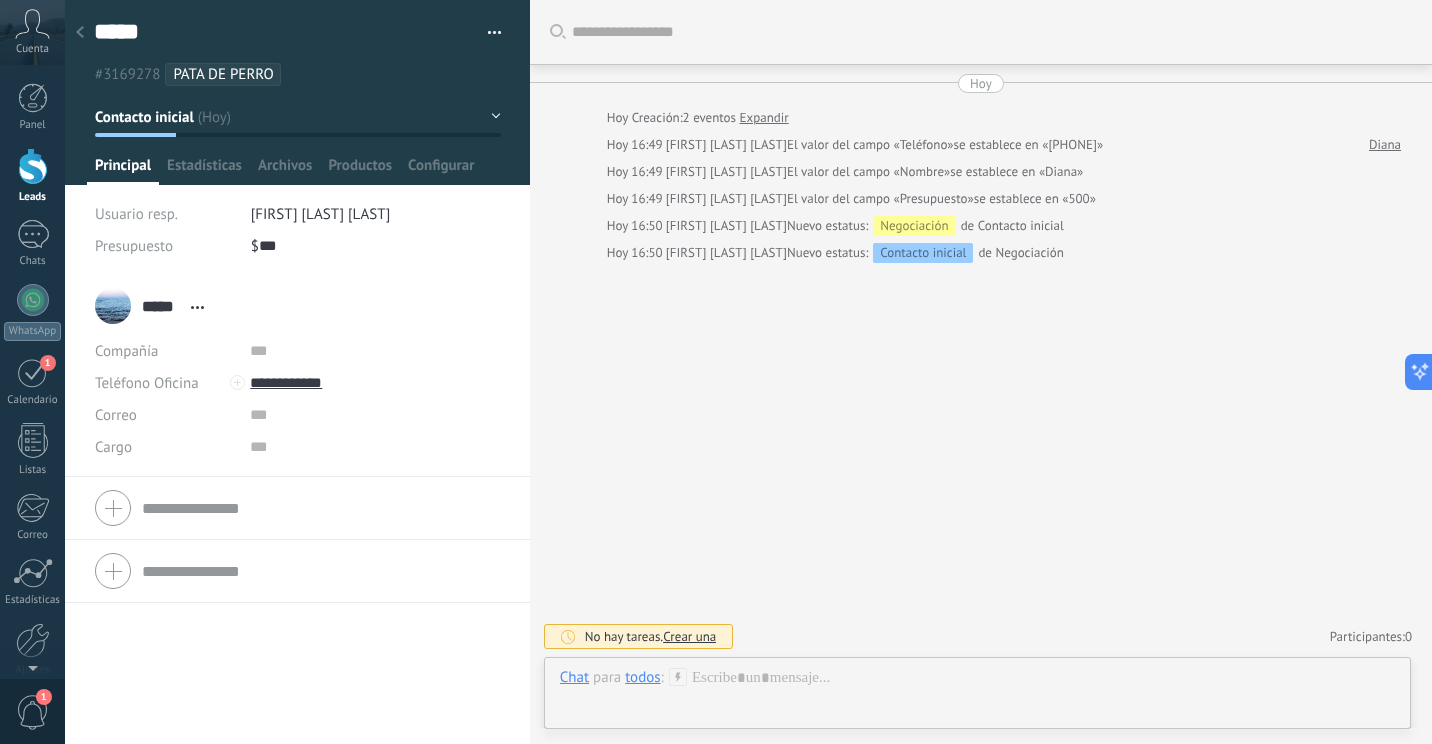 click on "***** [FIRST]
***** [FIRST]
[LAST]
Abrir detalle
Copie el nombre
Desatar" at bounding box center (297, 509) 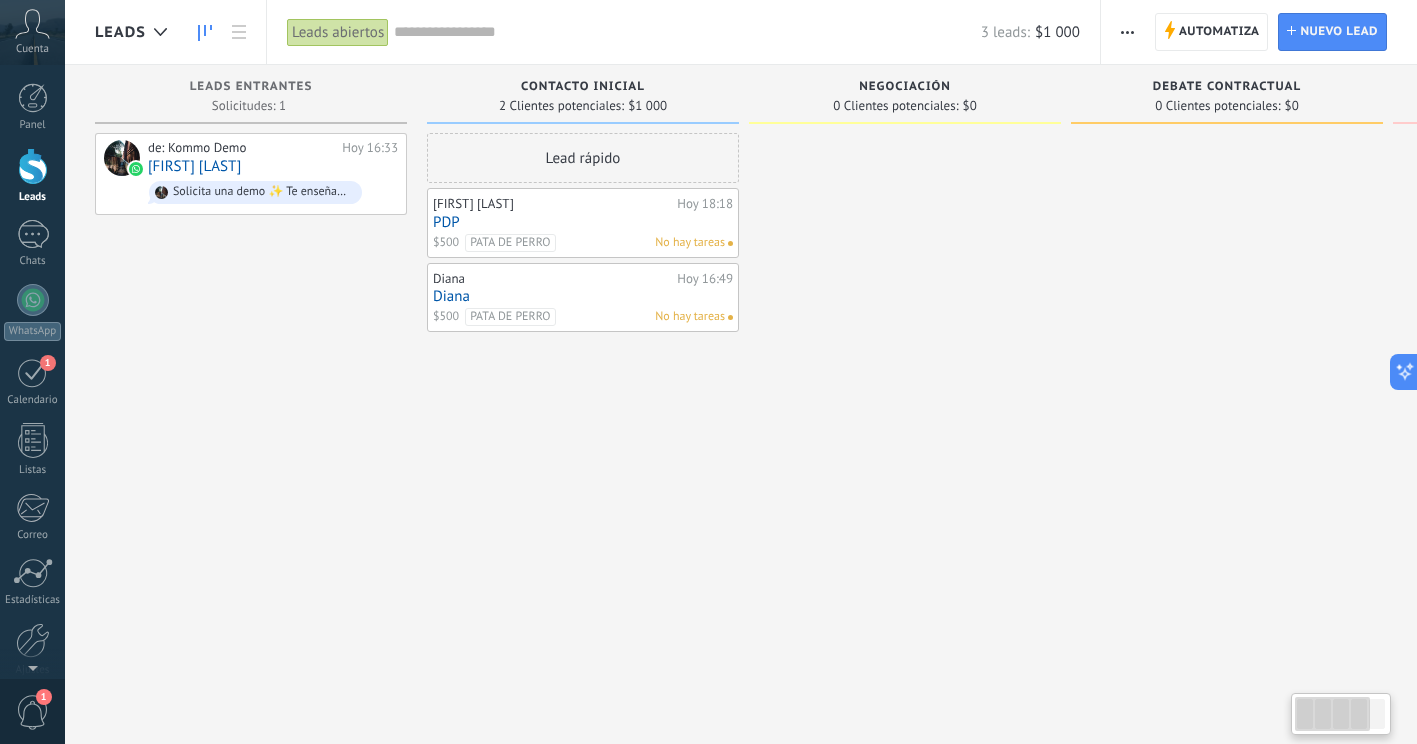 click on "Lead rápido [FIRST] [LAST] Hoy 16:49 [FIRST] $500 PATA DE PERRO No hay tareas" at bounding box center [583, 374] 